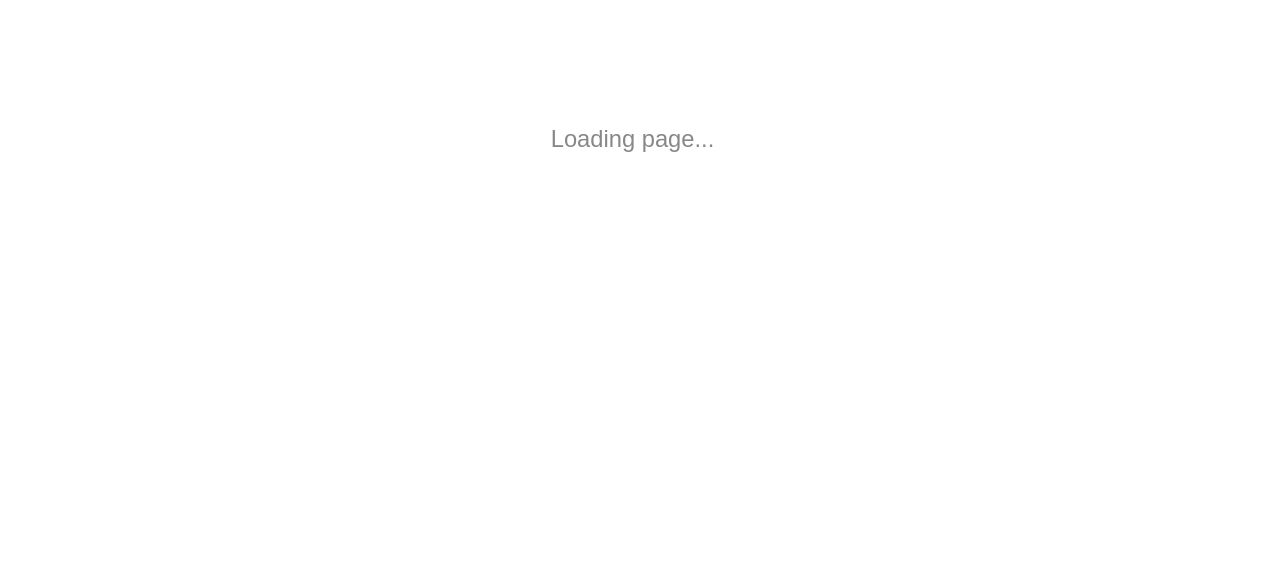 scroll, scrollTop: 0, scrollLeft: 0, axis: both 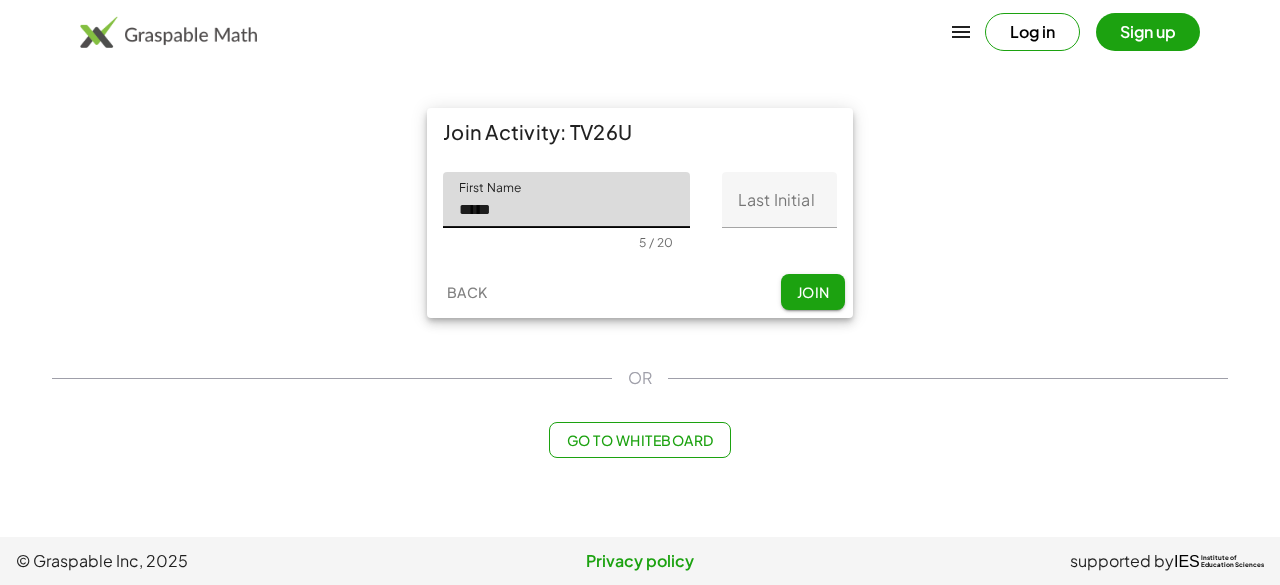 type on "****" 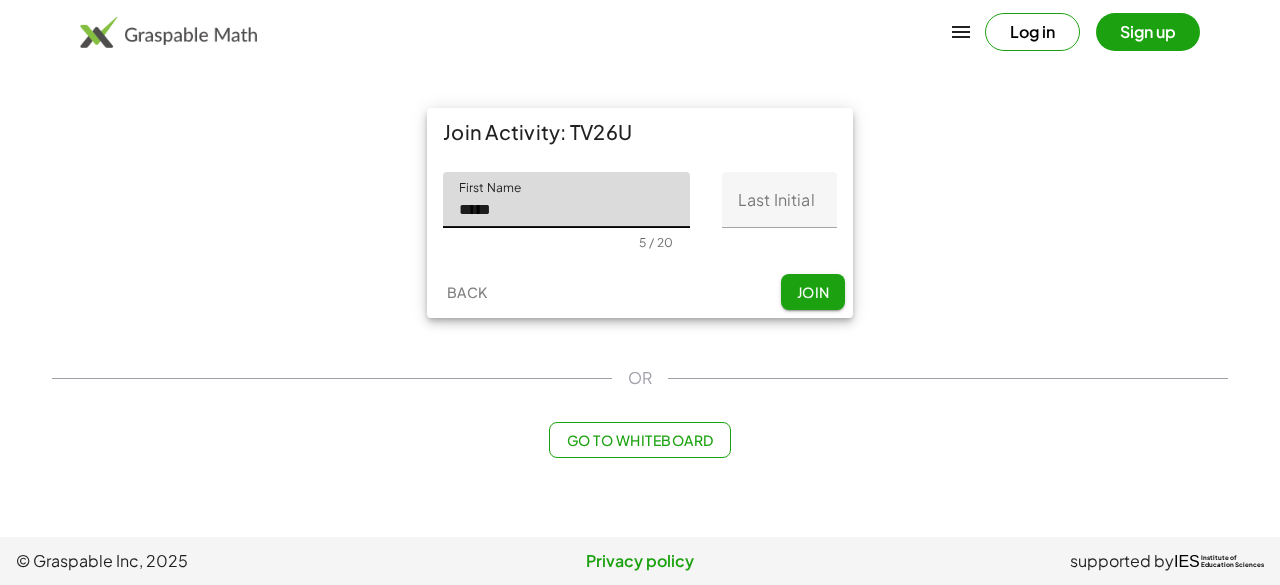 click on "Last Initial" 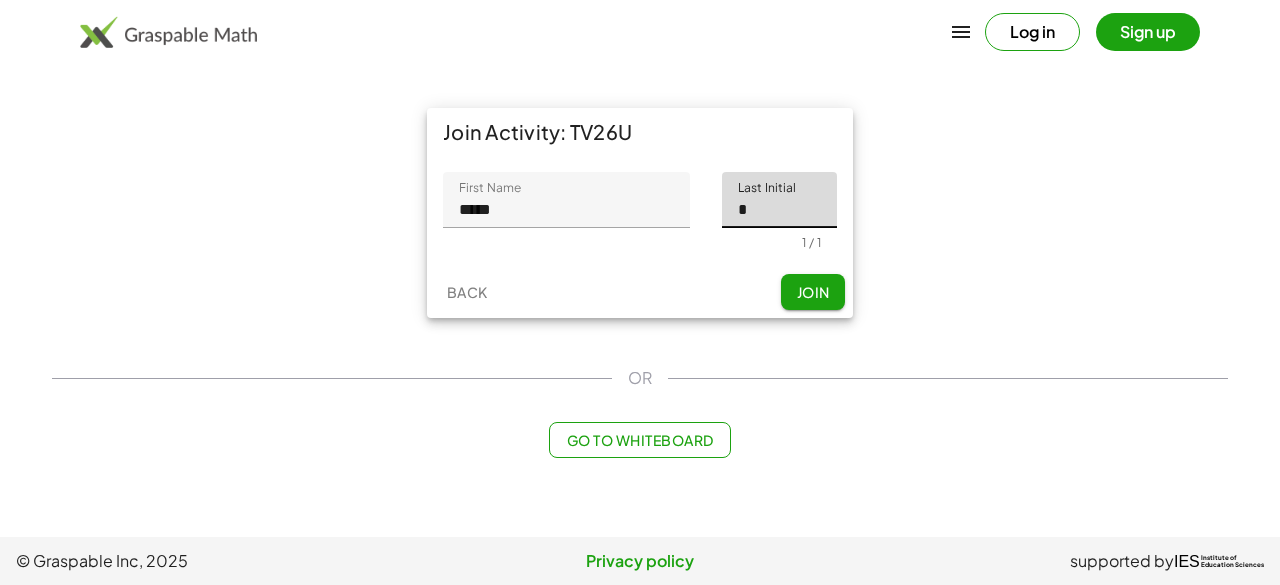 type on "*" 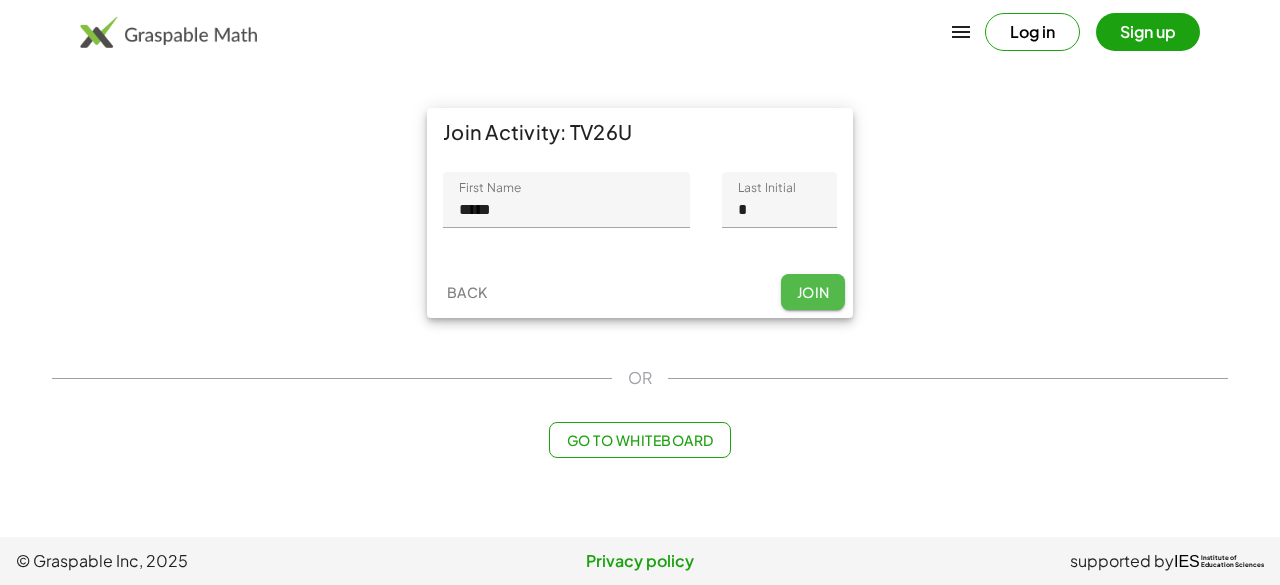 click on "Join" 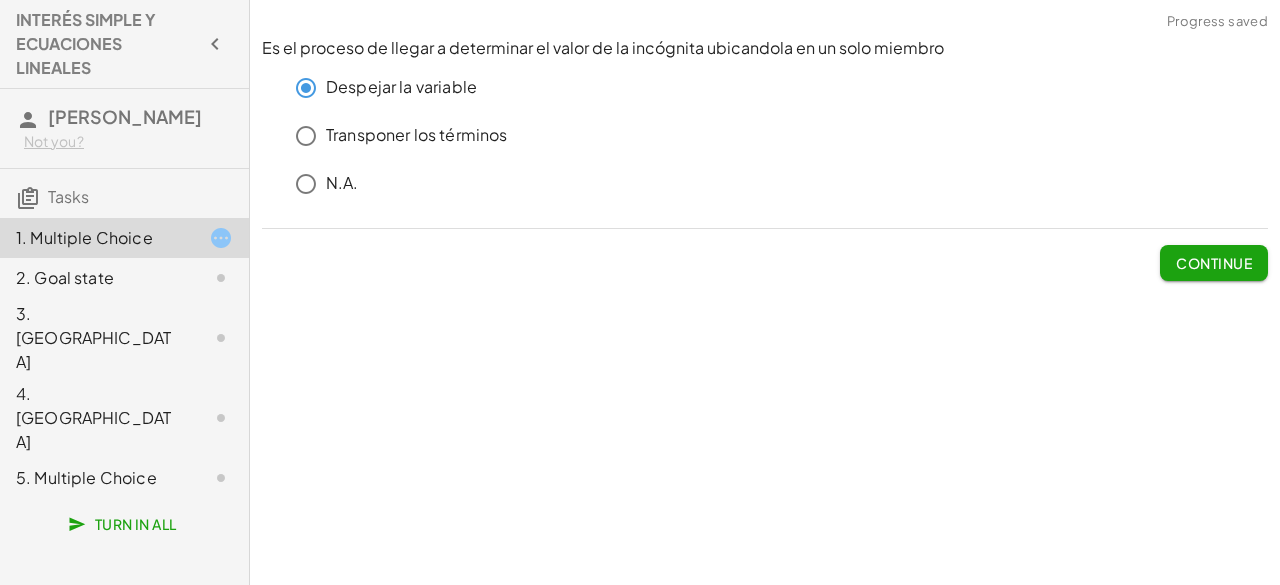 click on "Continue" at bounding box center [1214, 263] 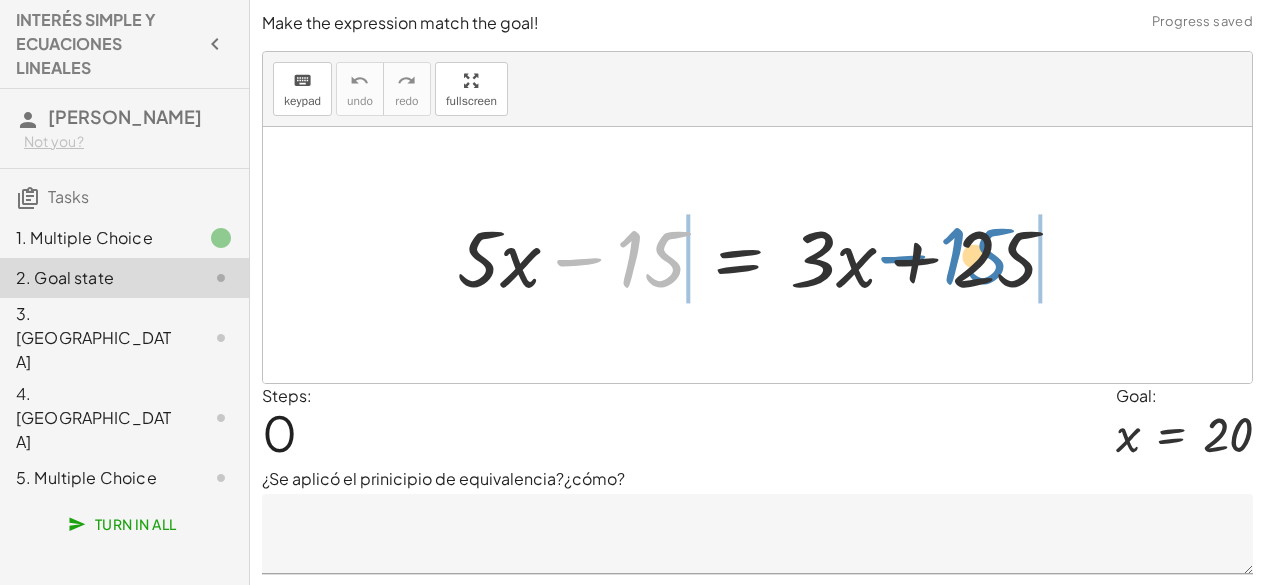 drag, startPoint x: 580, startPoint y: 263, endPoint x: 904, endPoint y: 260, distance: 324.0139 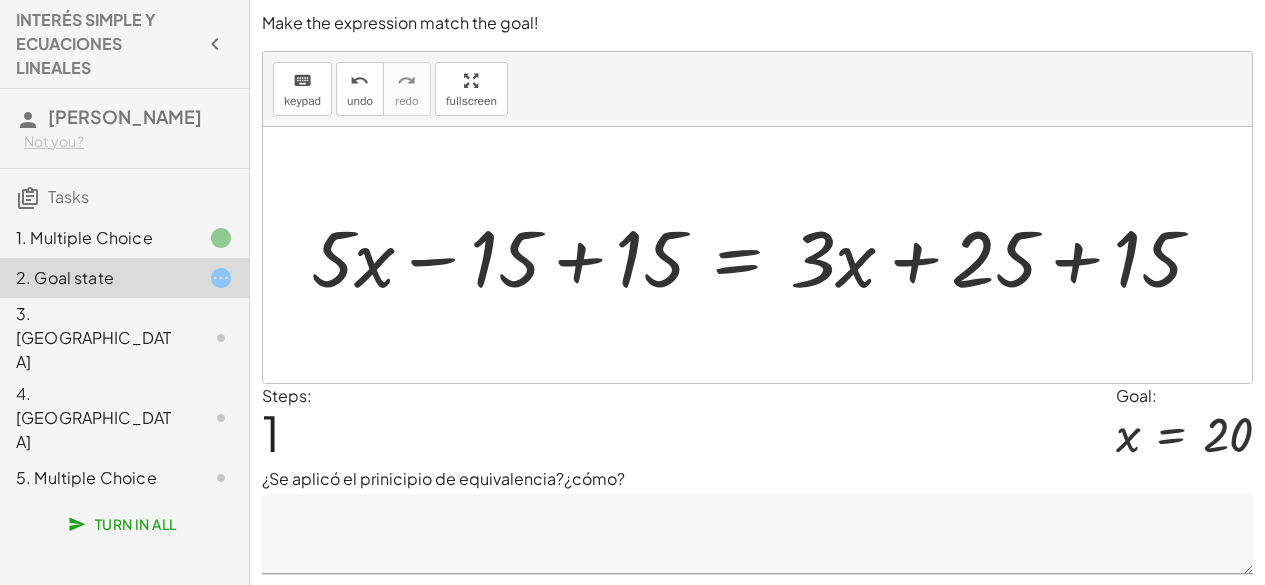 click at bounding box center (764, 255) 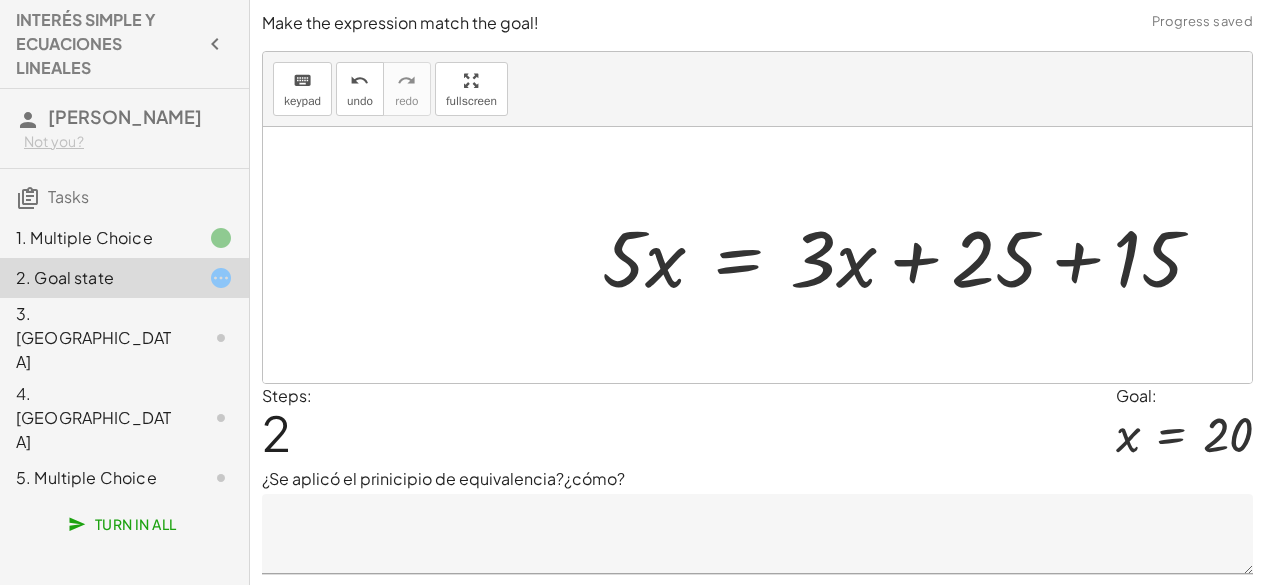 click at bounding box center (910, 255) 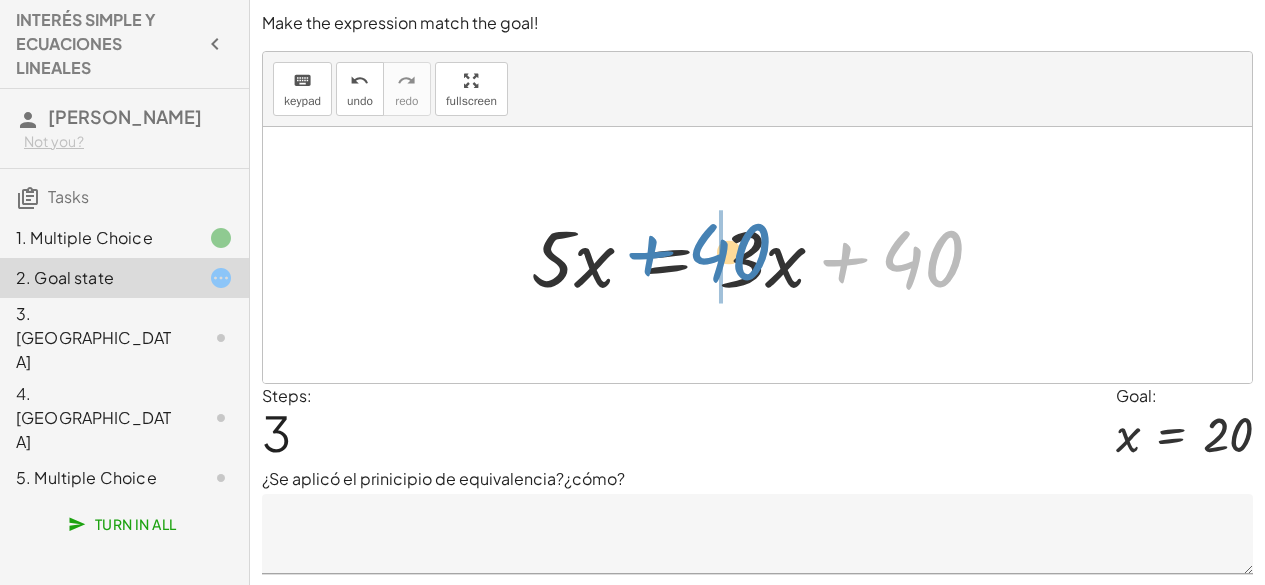 drag, startPoint x: 850, startPoint y: 266, endPoint x: 656, endPoint y: 259, distance: 194.12625 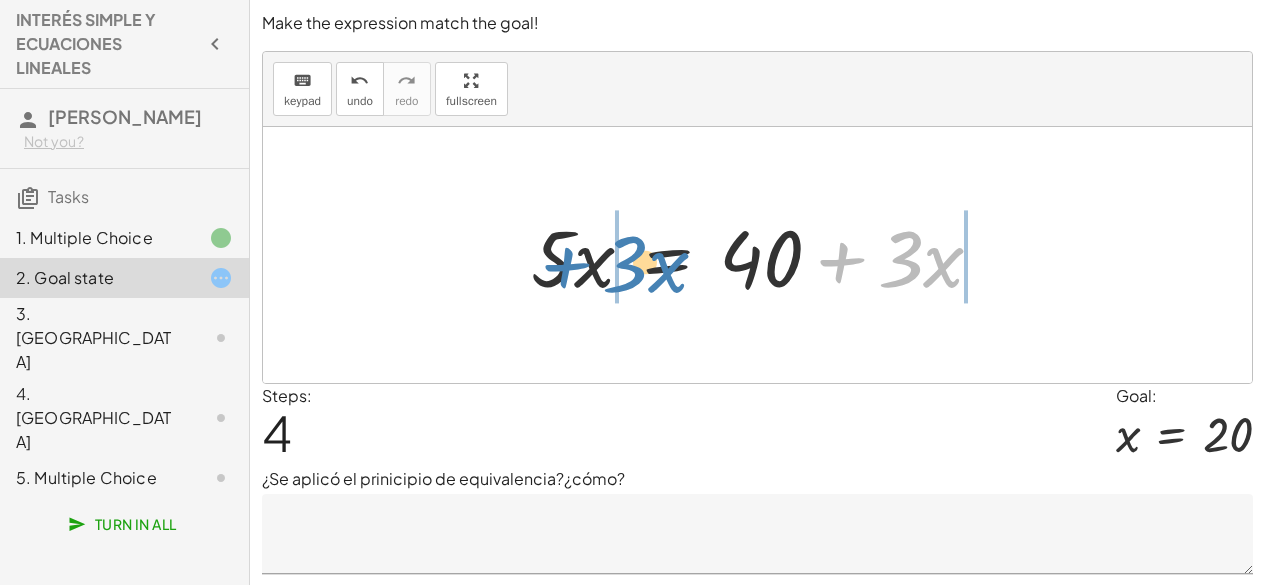 drag, startPoint x: 839, startPoint y: 259, endPoint x: 563, endPoint y: 264, distance: 276.0453 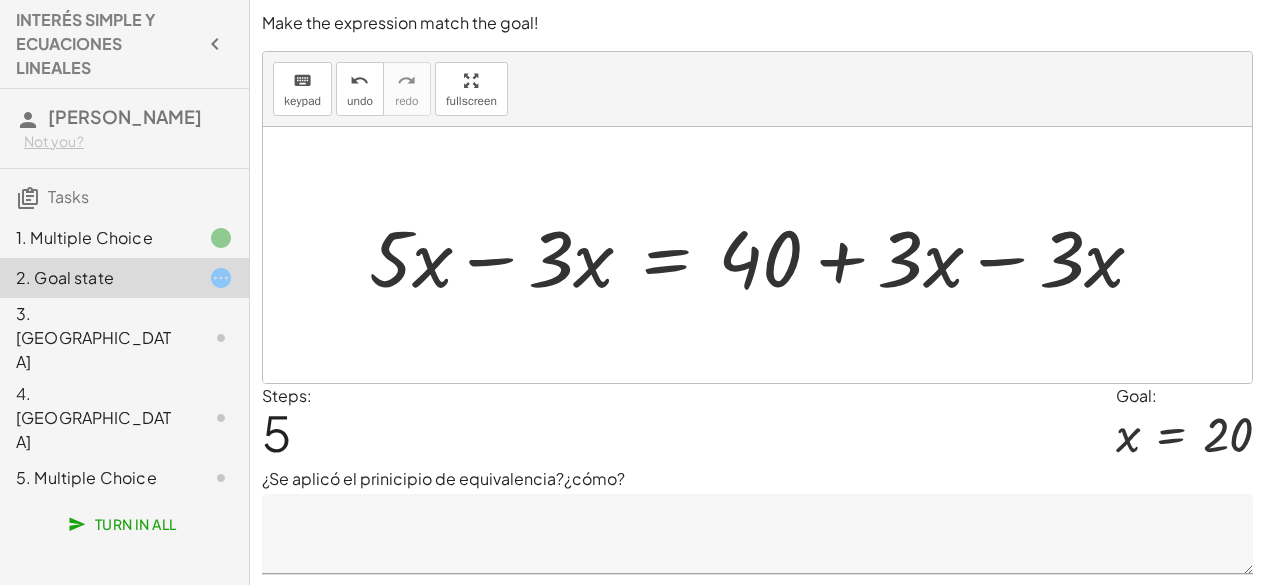 click at bounding box center [764, 255] 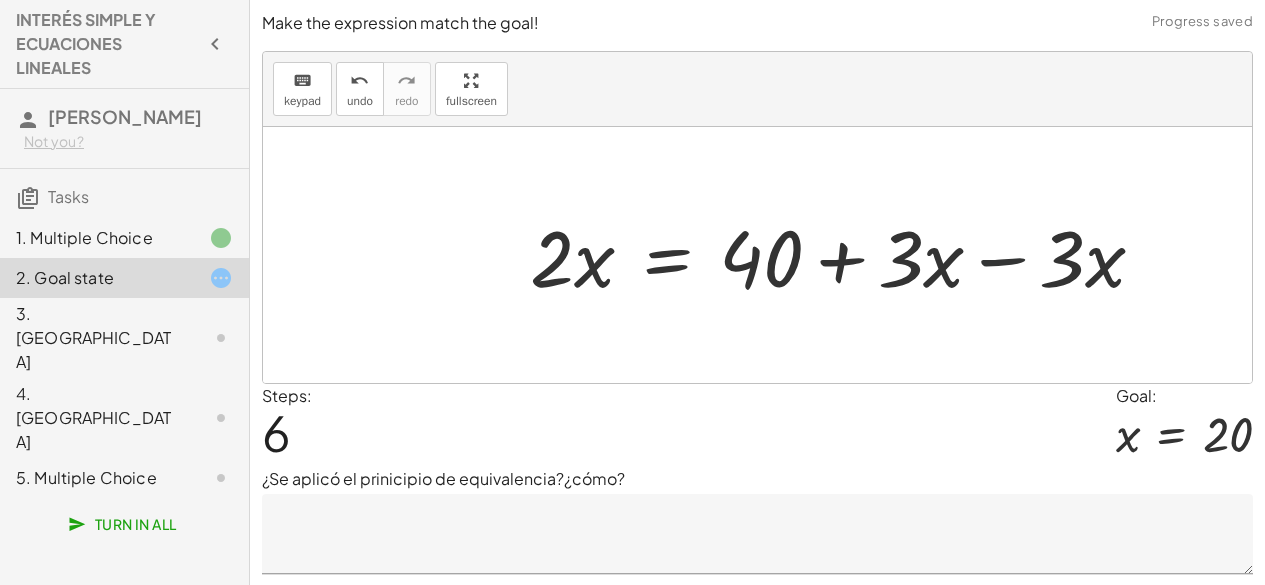 click at bounding box center [845, 255] 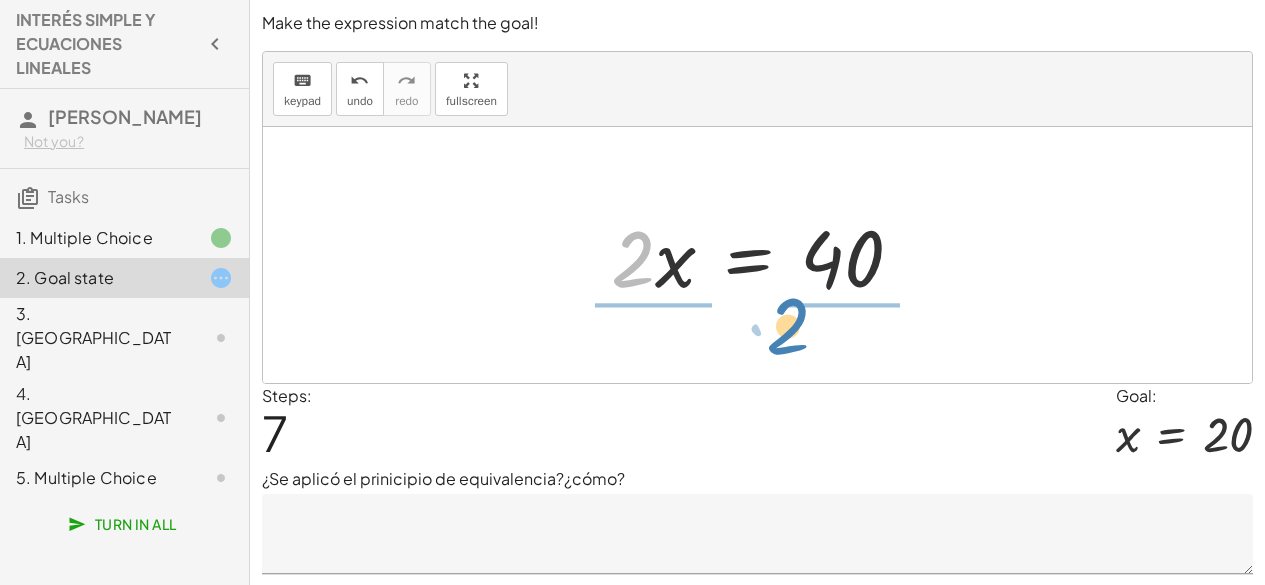 drag, startPoint x: 640, startPoint y: 256, endPoint x: 795, endPoint y: 323, distance: 168.86089 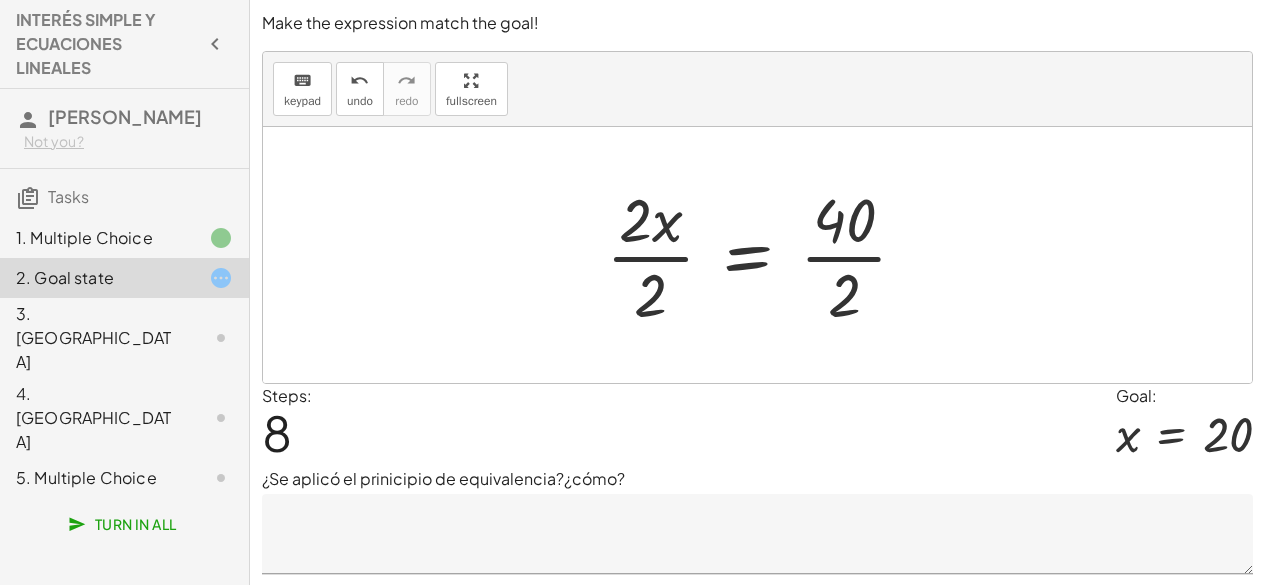 click at bounding box center [765, 255] 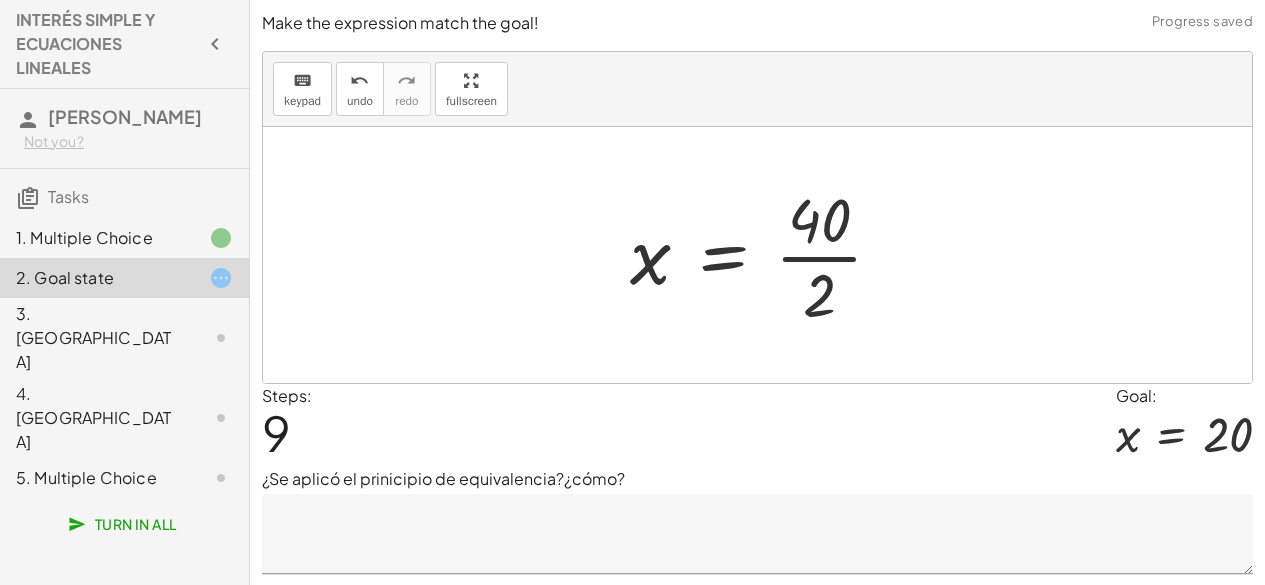 click at bounding box center [764, 255] 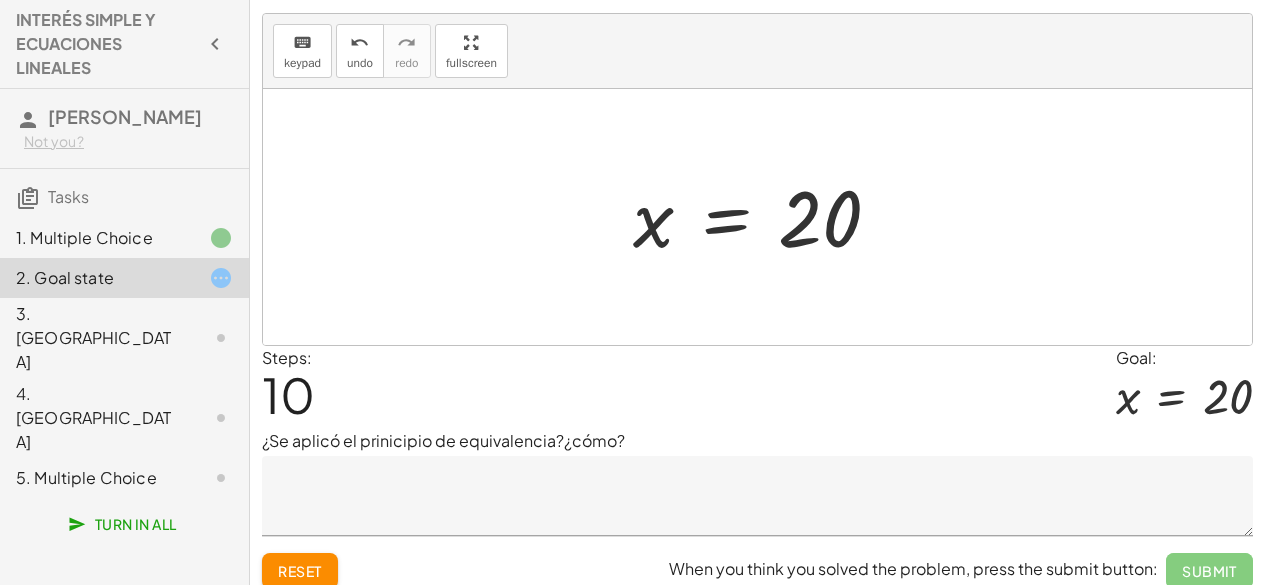 scroll, scrollTop: 53, scrollLeft: 0, axis: vertical 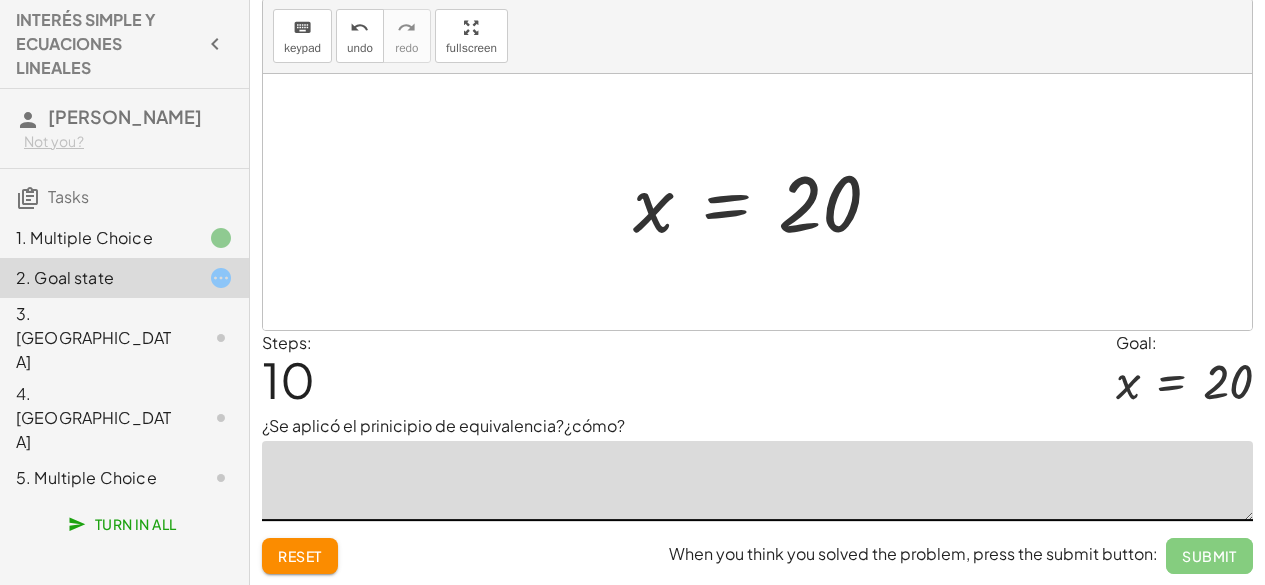 click 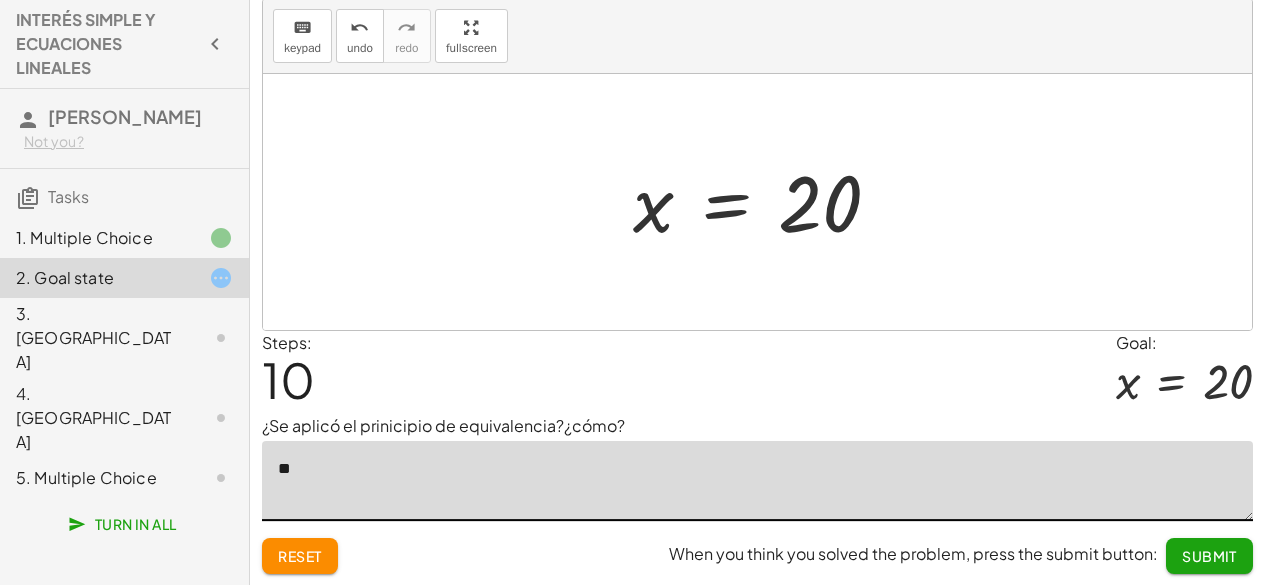type on "**" 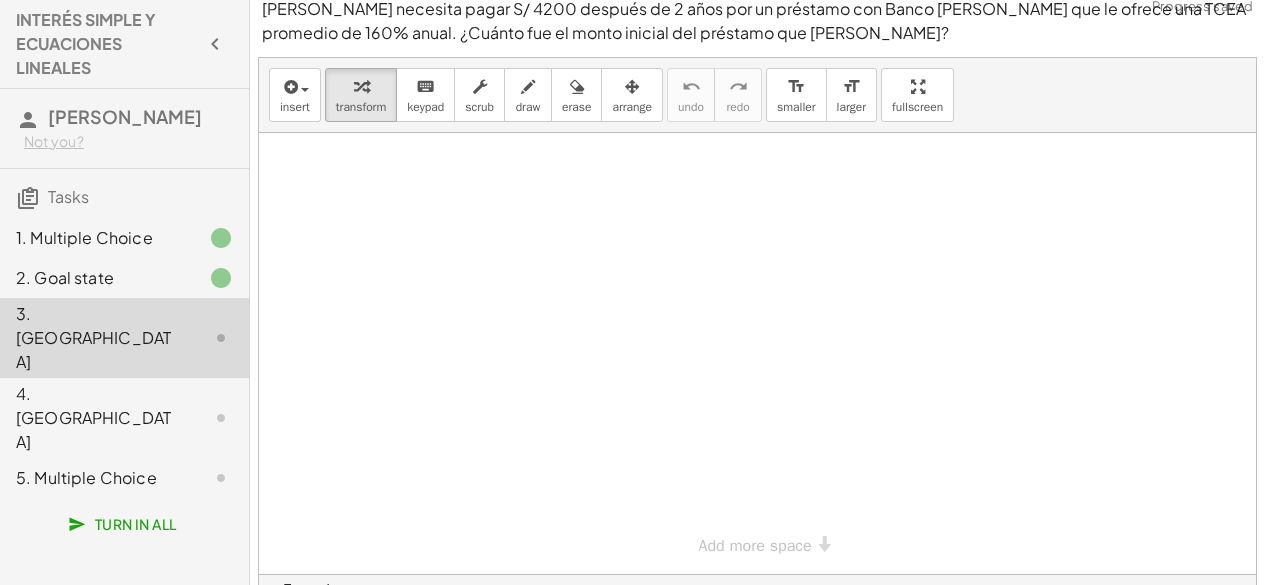 scroll, scrollTop: 0, scrollLeft: 0, axis: both 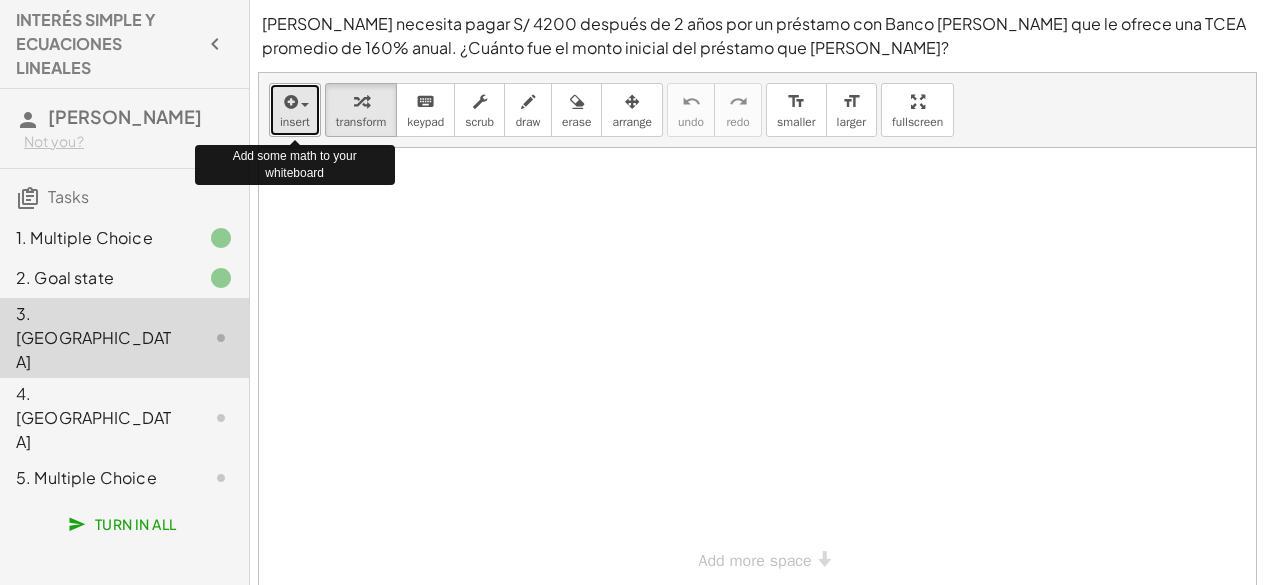 click on "insert" at bounding box center (295, 110) 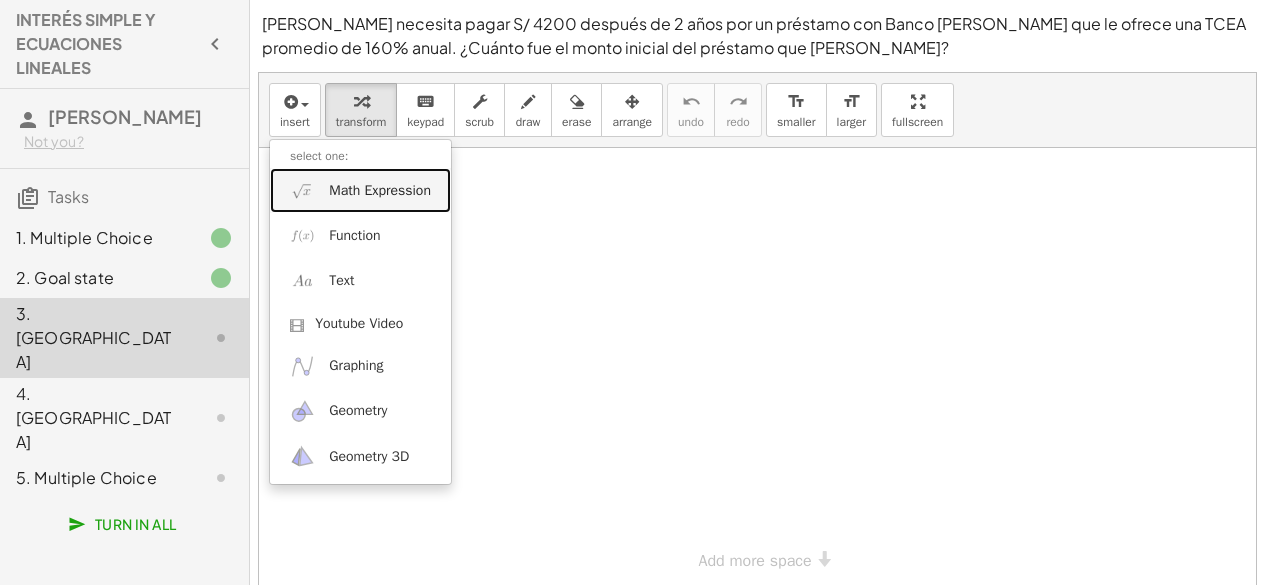 click on "Math Expression" at bounding box center (380, 191) 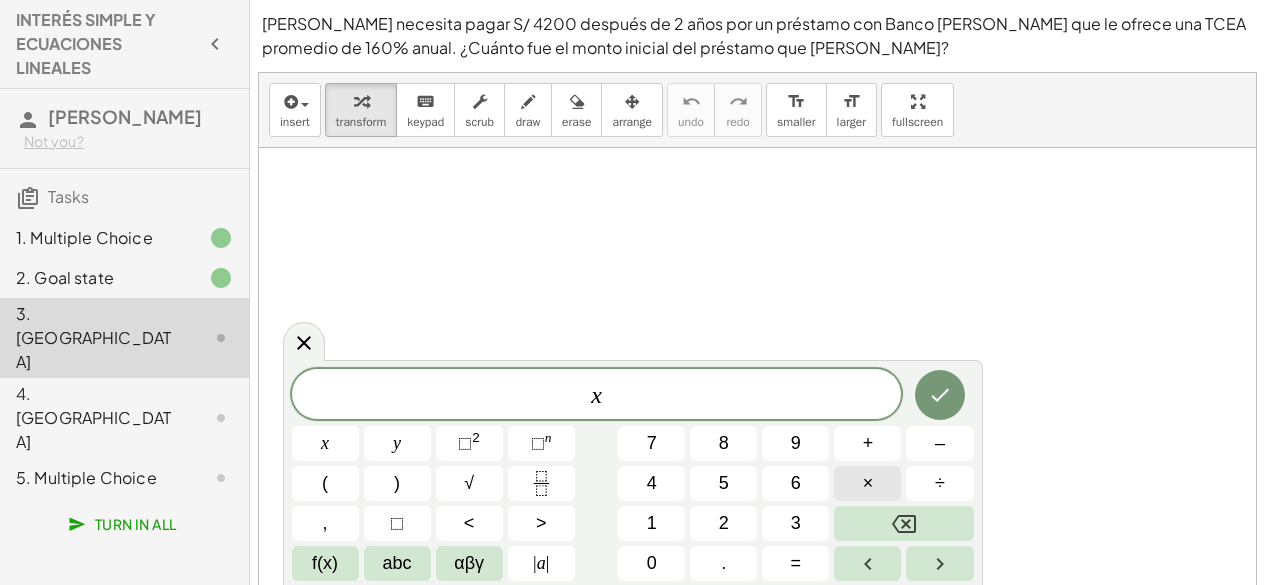 click on "×" at bounding box center (867, 483) 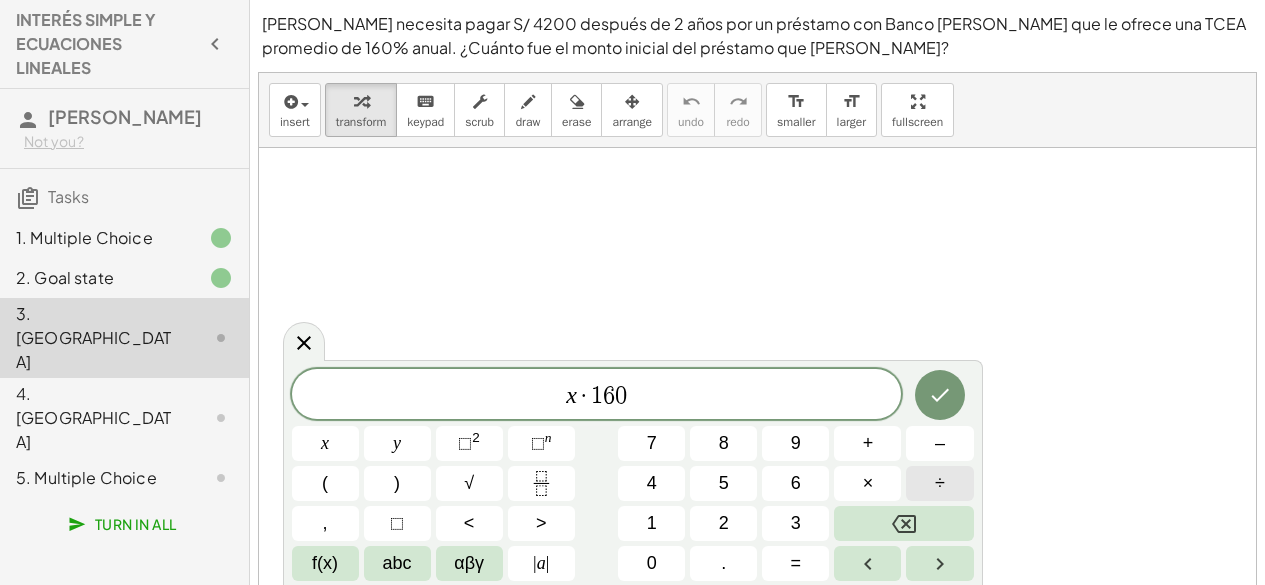 click on "÷" at bounding box center (939, 483) 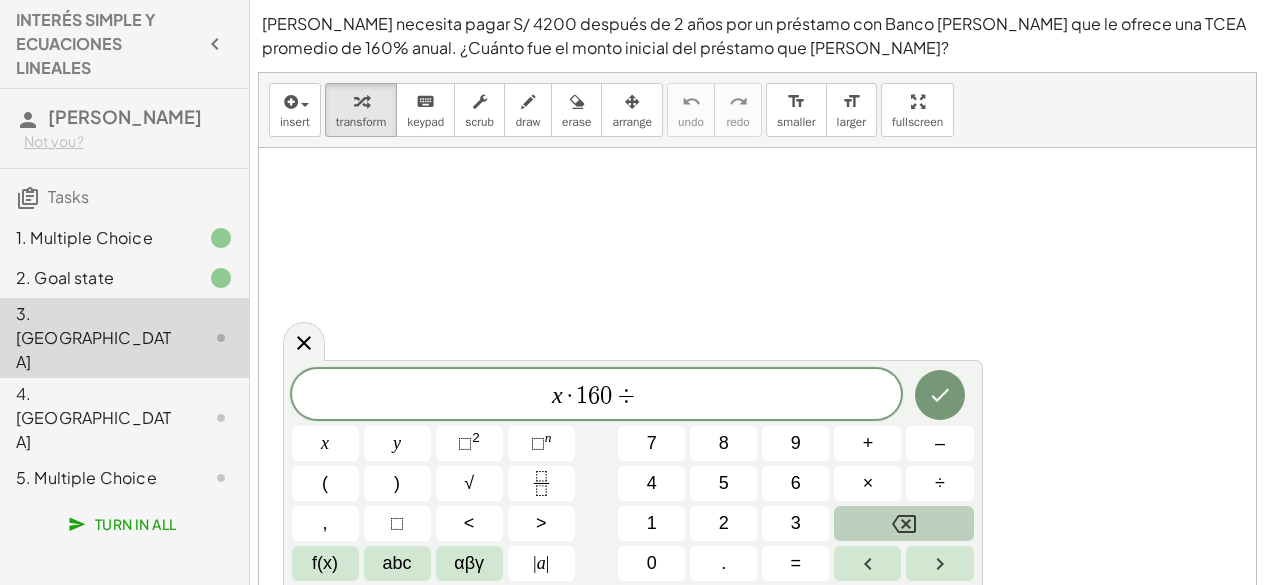 click 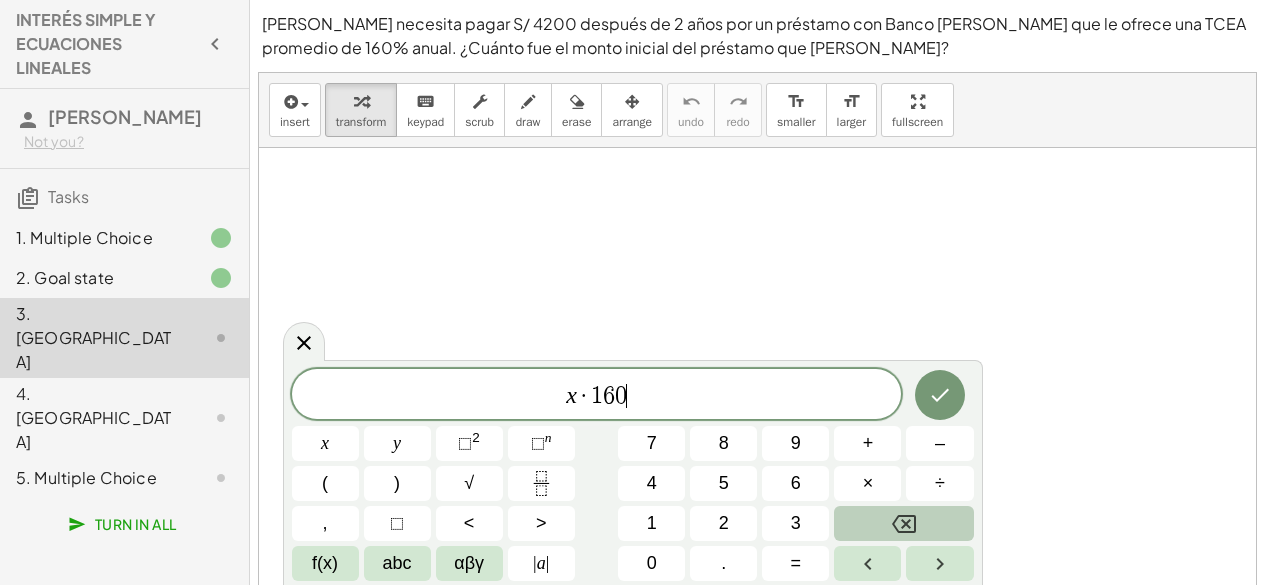 click 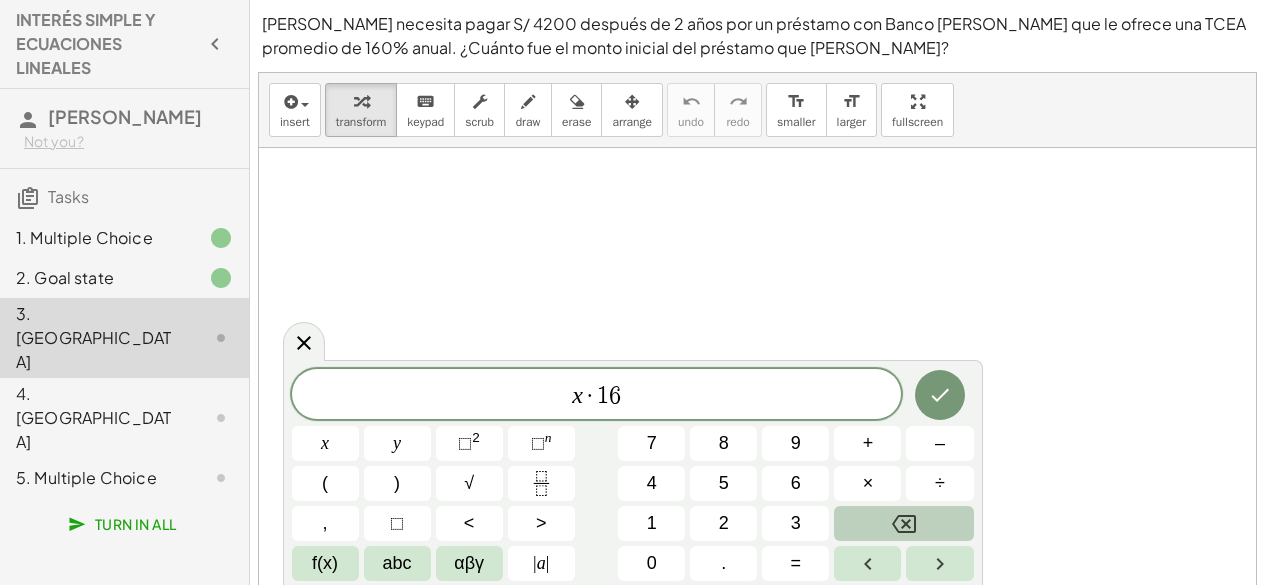 click 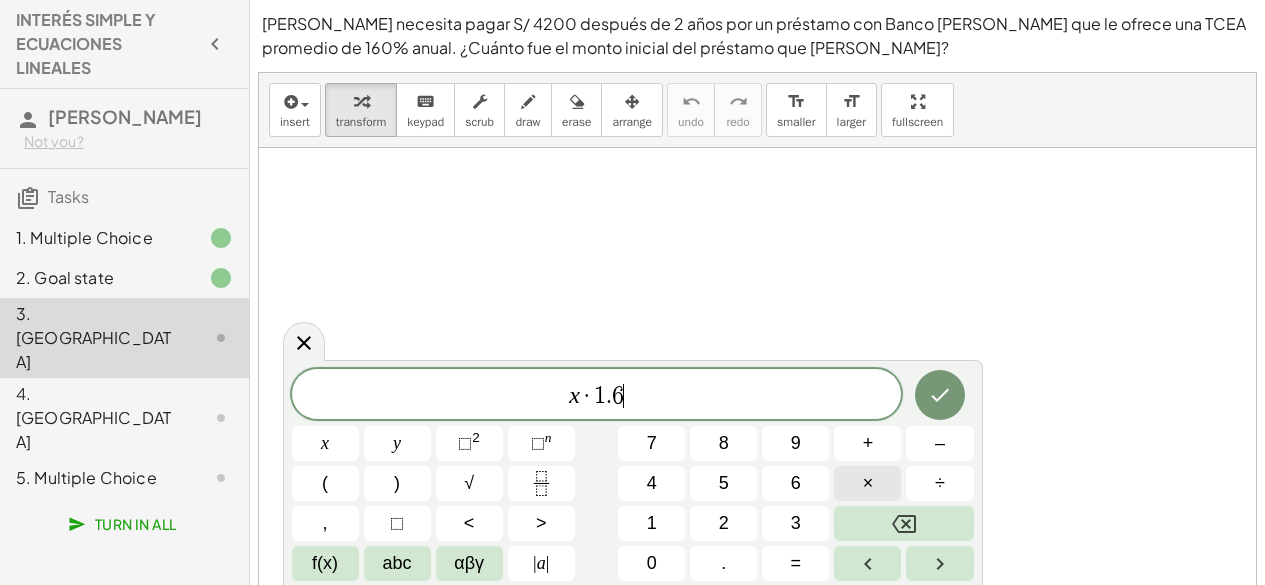 click on "×" at bounding box center [867, 483] 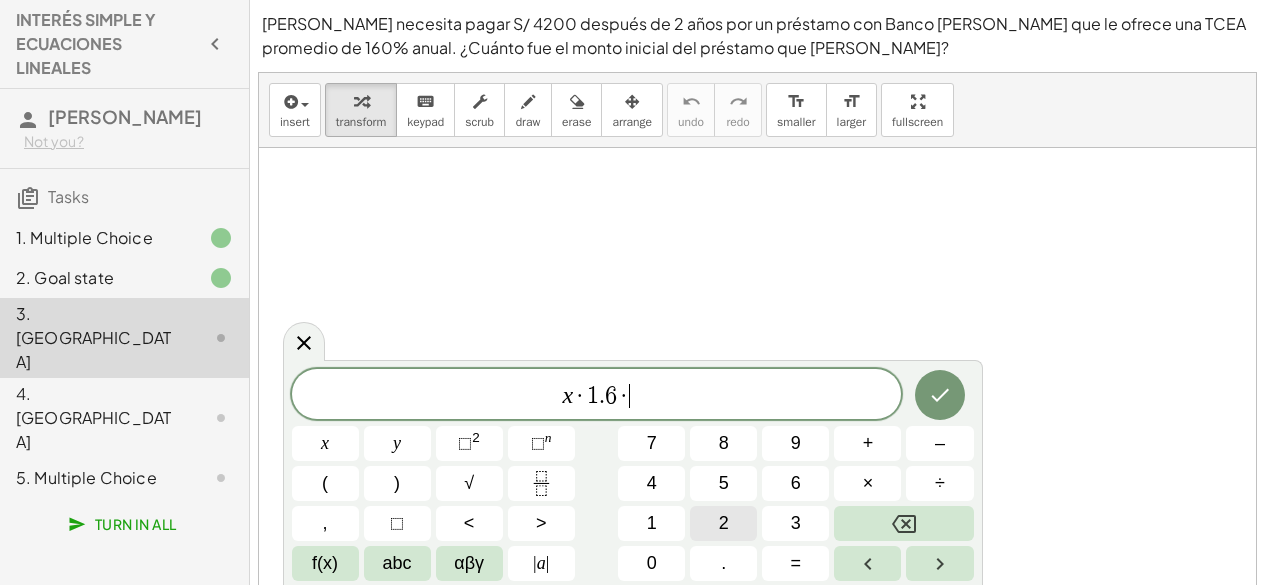 click on "2" at bounding box center [723, 523] 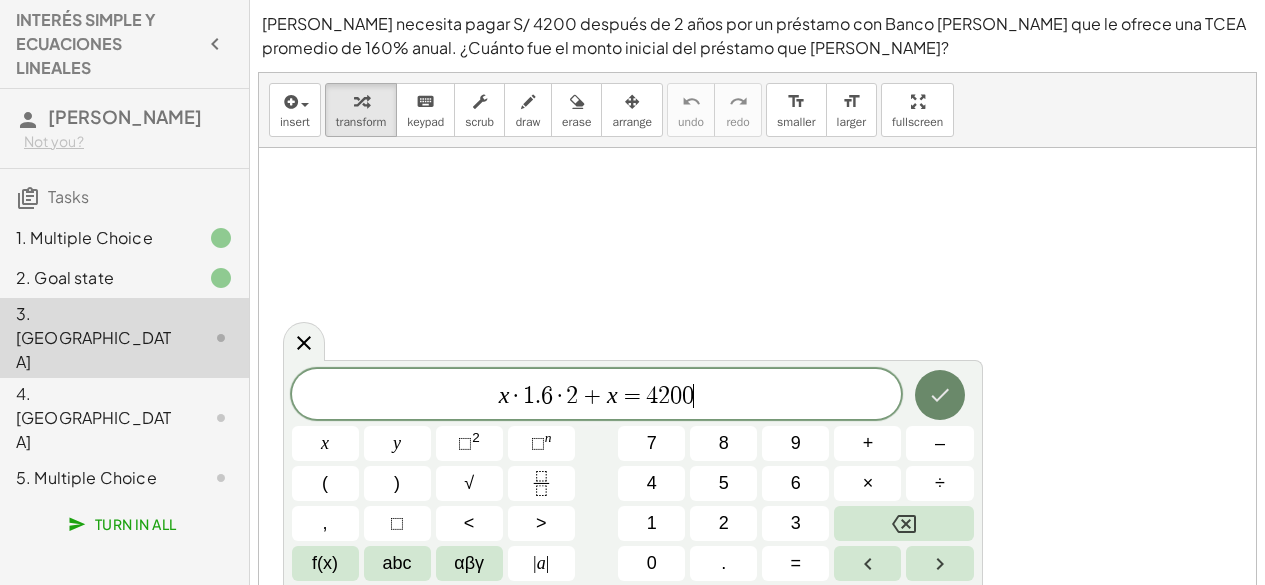 click 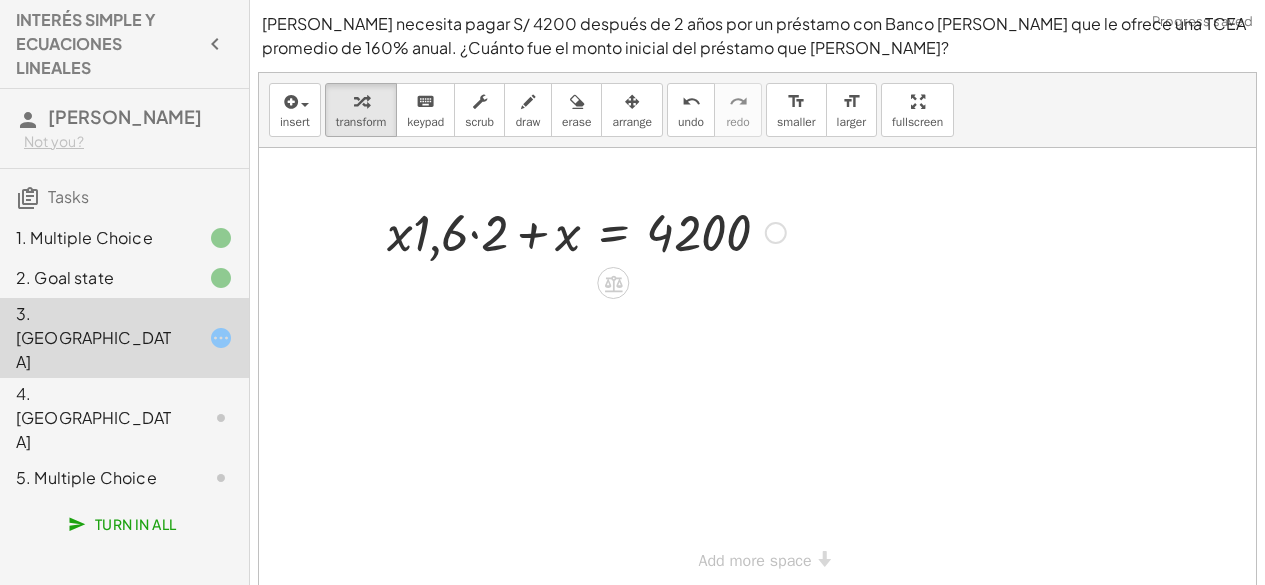 click at bounding box center [586, 231] 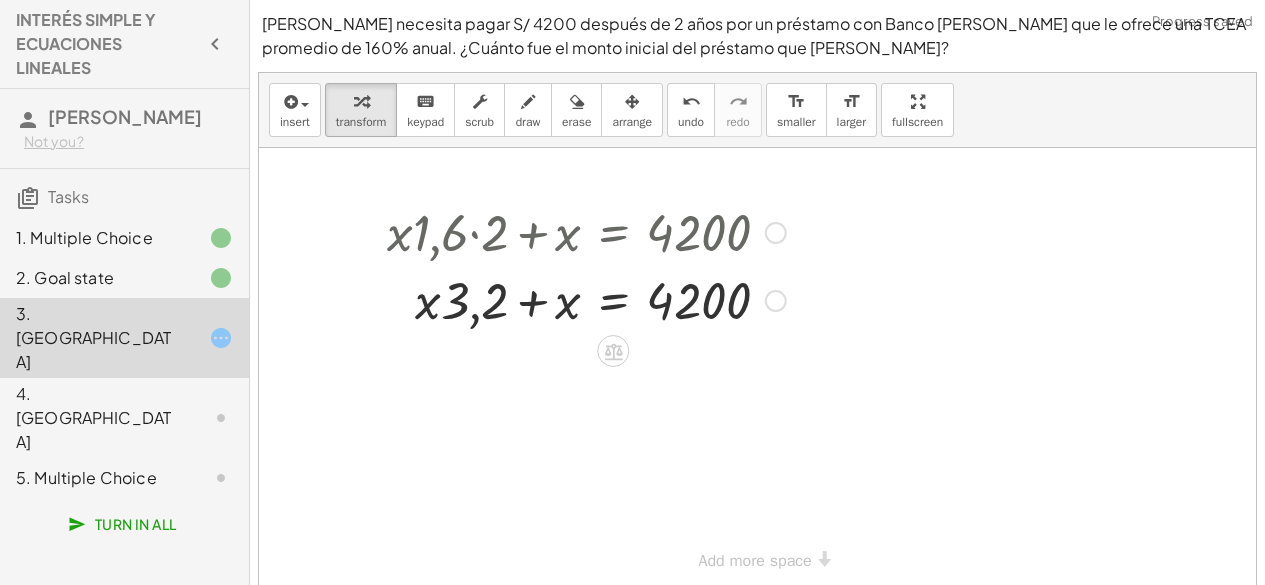 click at bounding box center (586, 299) 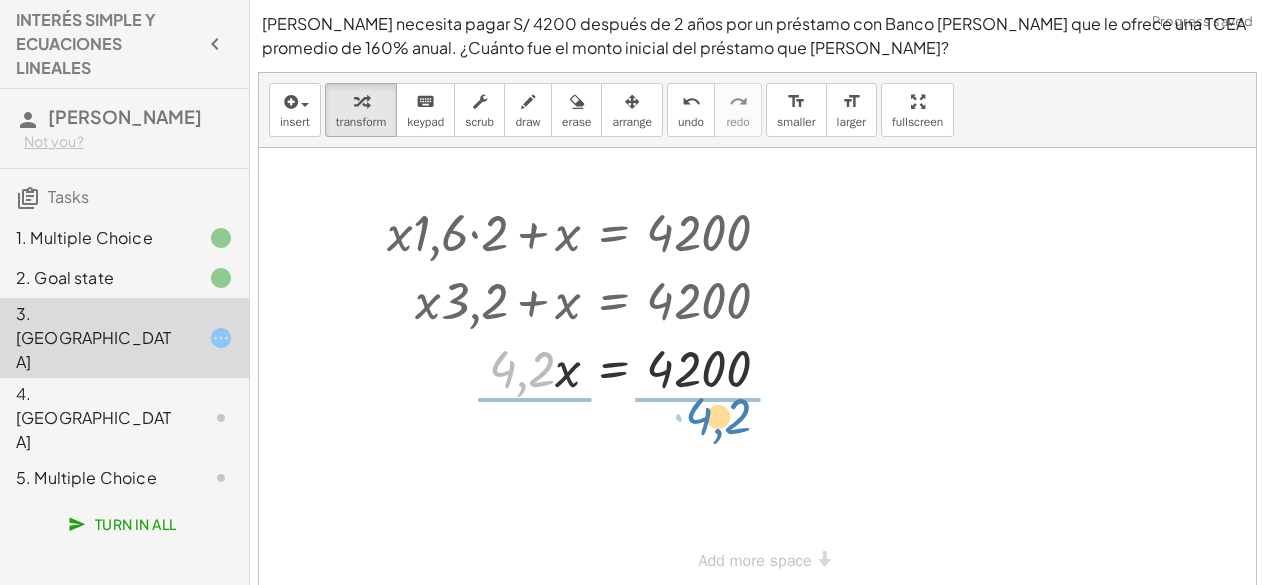 drag, startPoint x: 549, startPoint y: 376, endPoint x: 745, endPoint y: 423, distance: 201.55644 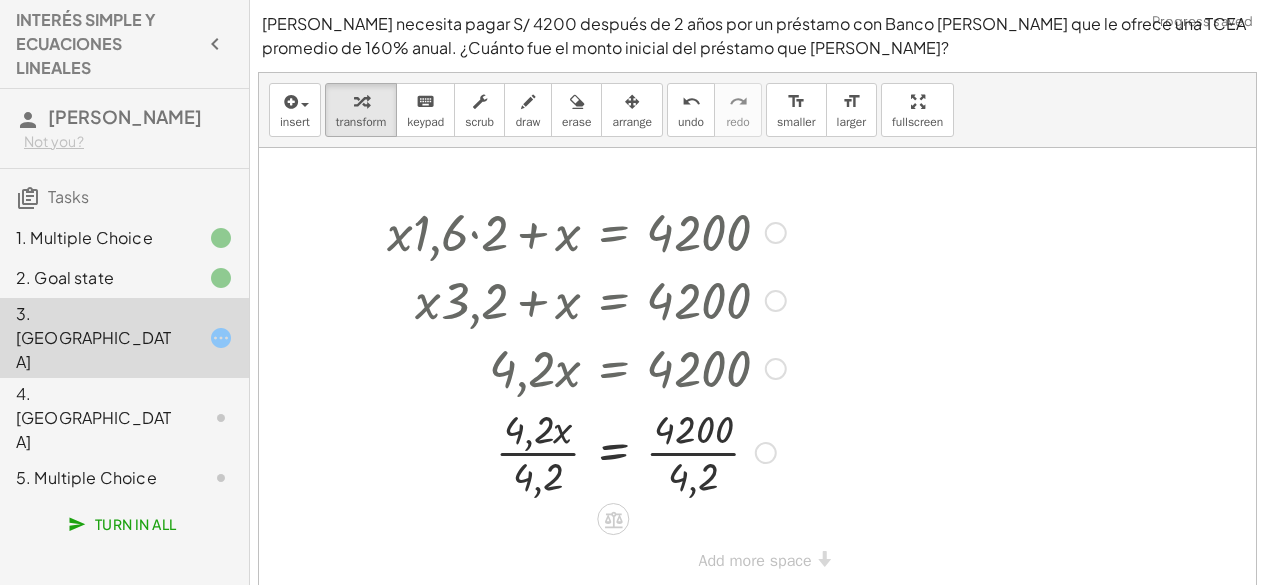 click at bounding box center (586, 451) 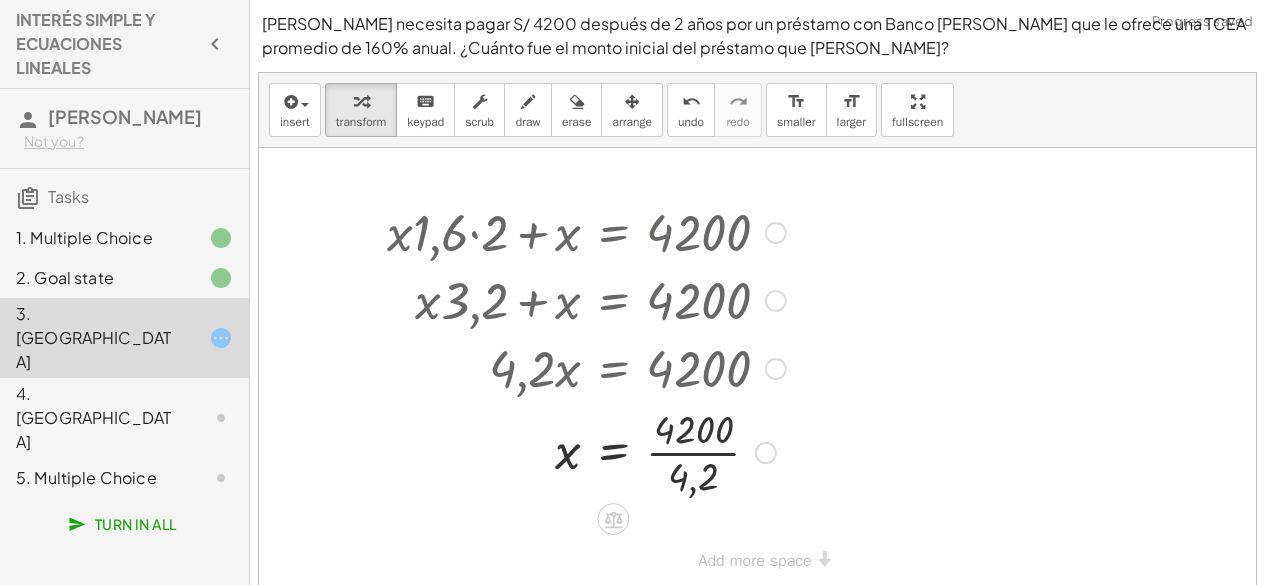 click at bounding box center [586, 451] 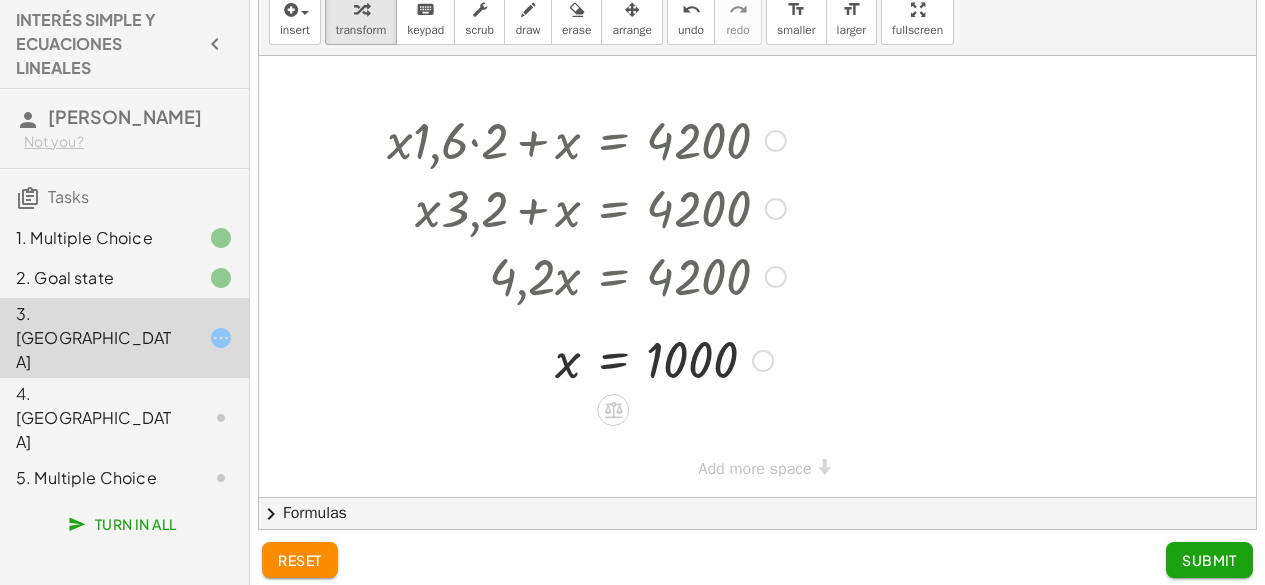 scroll, scrollTop: 101, scrollLeft: 0, axis: vertical 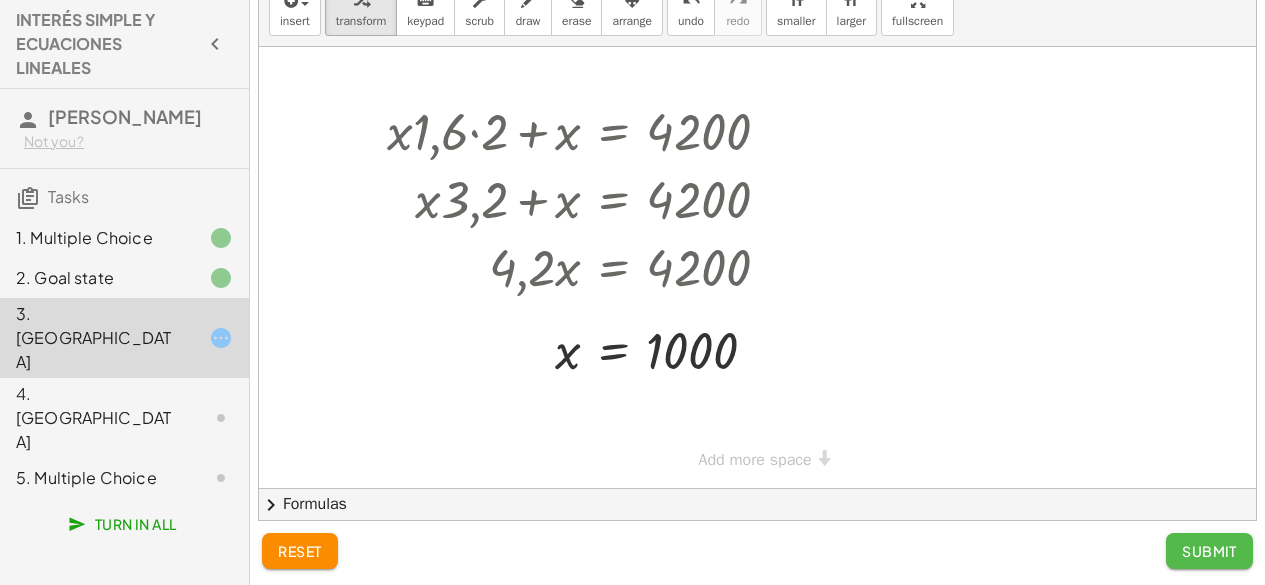 click on "Submit" 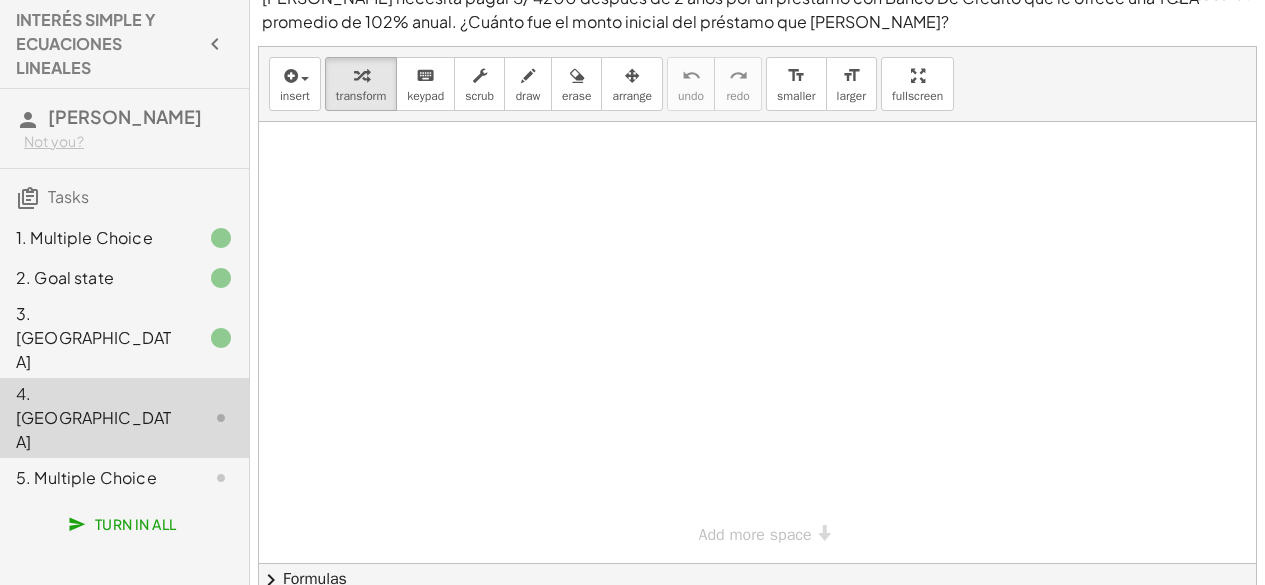 scroll, scrollTop: 0, scrollLeft: 0, axis: both 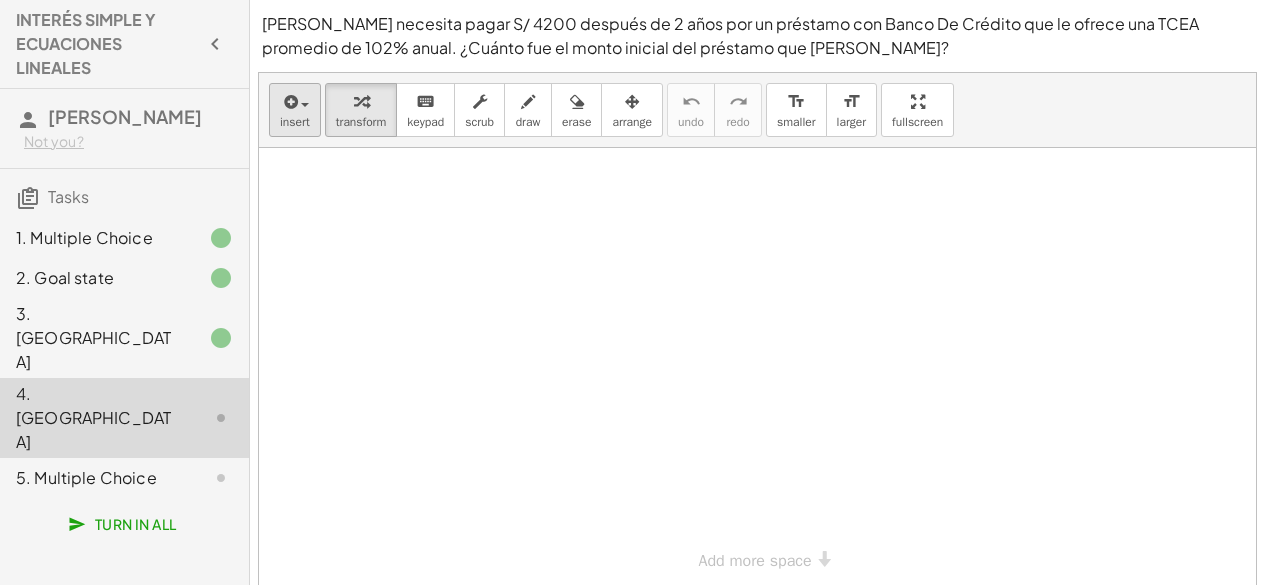 drag, startPoint x: 474, startPoint y: 304, endPoint x: 310, endPoint y: 100, distance: 261.74796 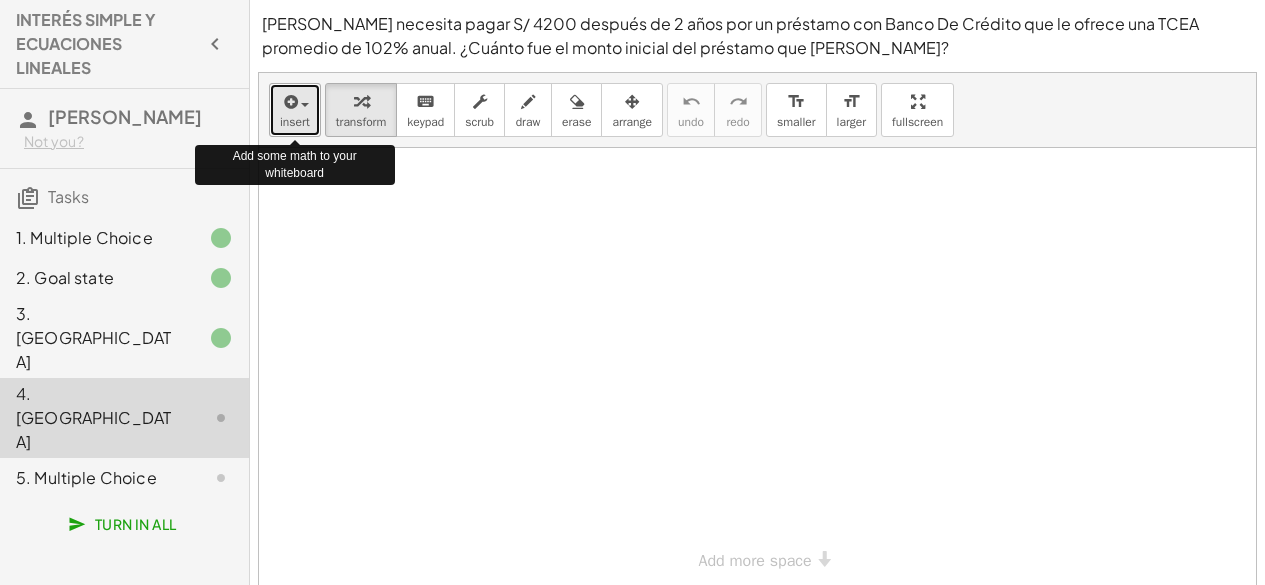 click on "insert" at bounding box center (295, 110) 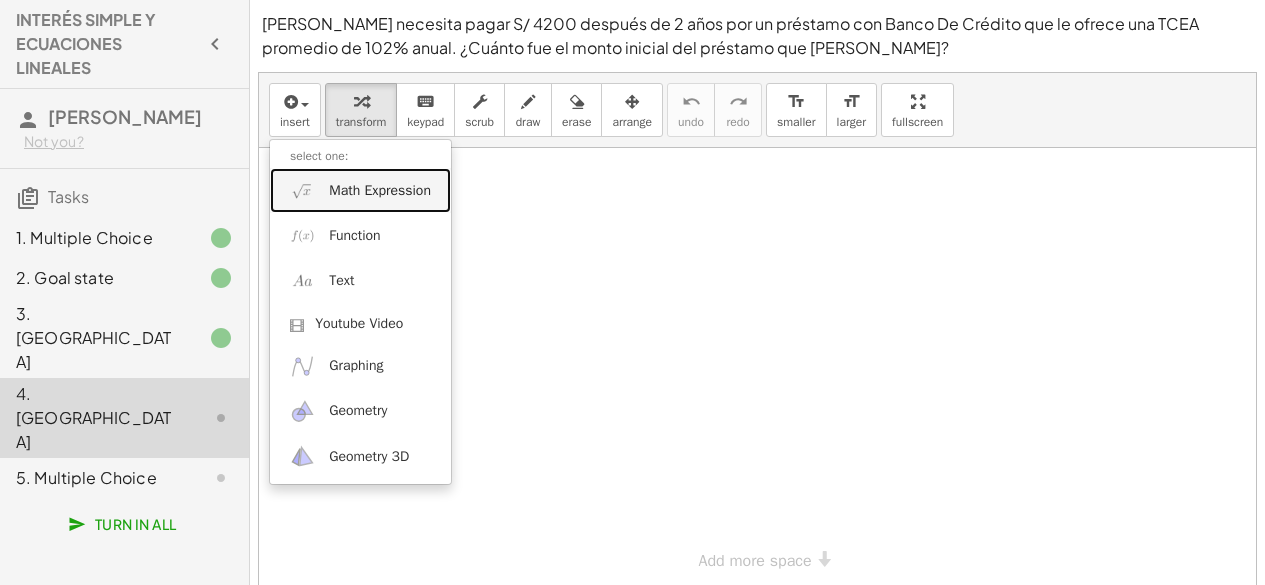 click on "Math Expression" at bounding box center (380, 191) 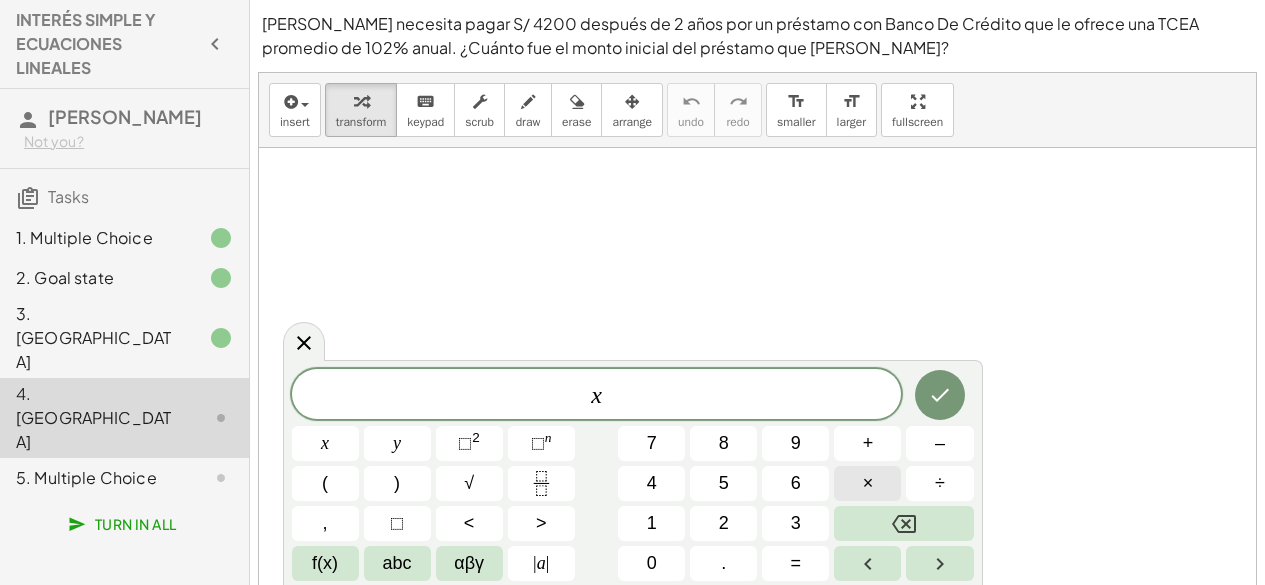 click on "×" at bounding box center [867, 483] 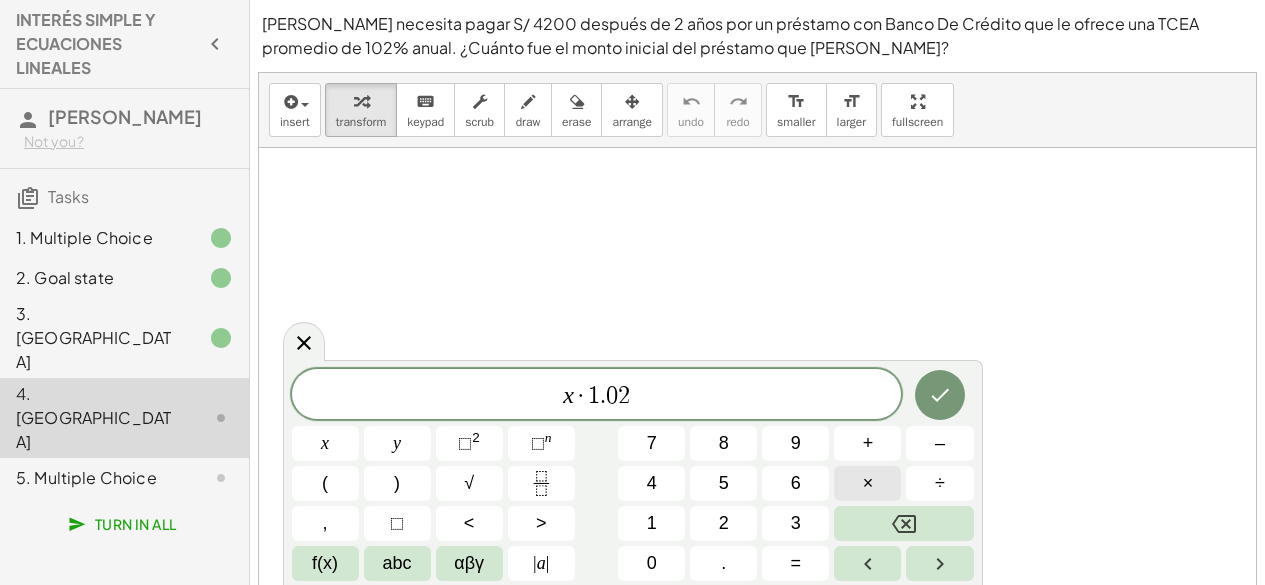 click on "×" at bounding box center [867, 483] 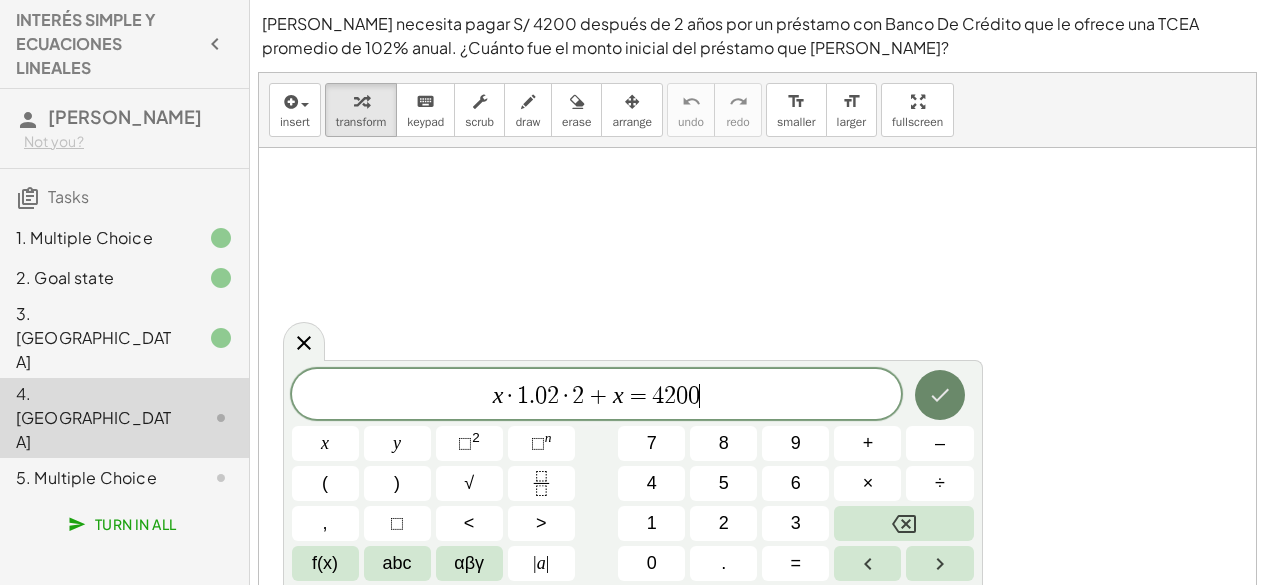 click 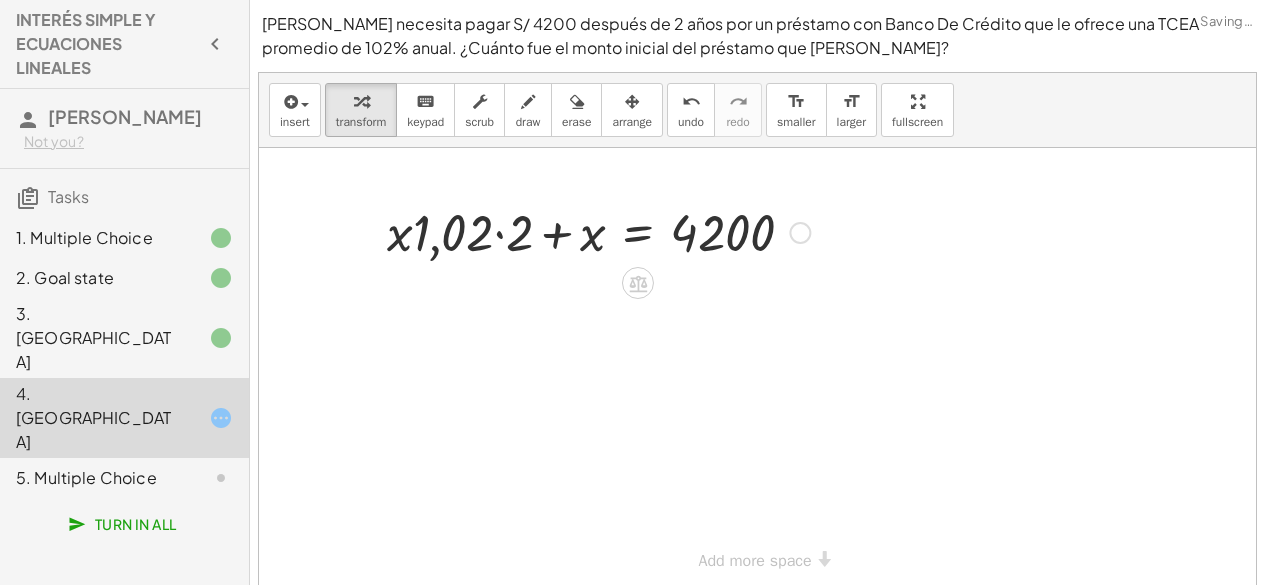 click at bounding box center (598, 231) 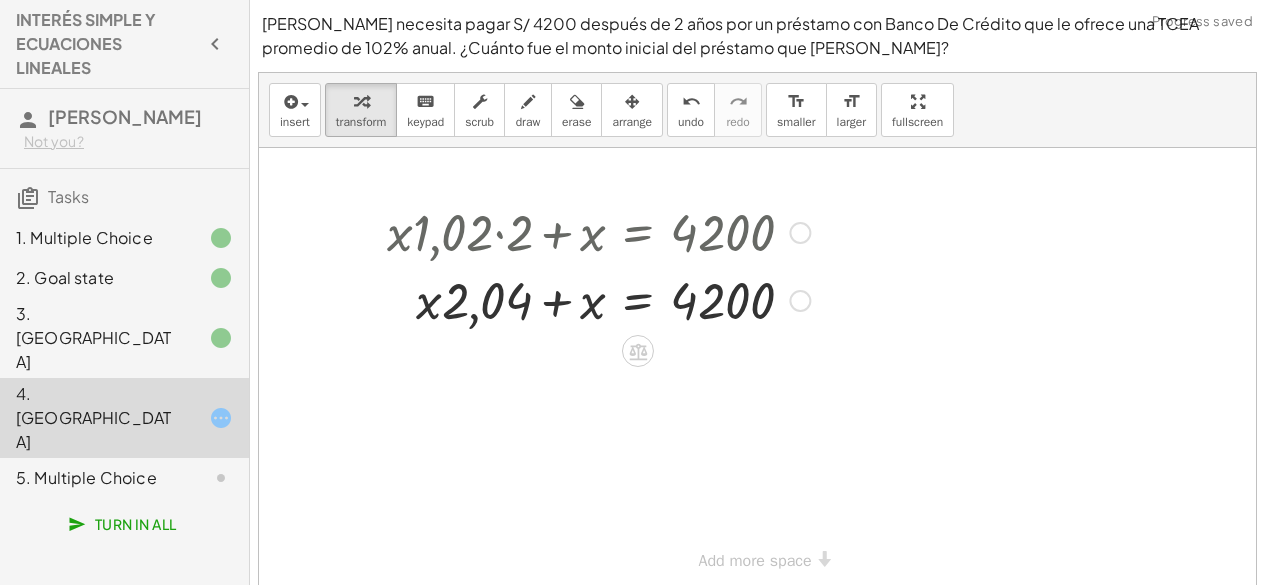 click at bounding box center (598, 299) 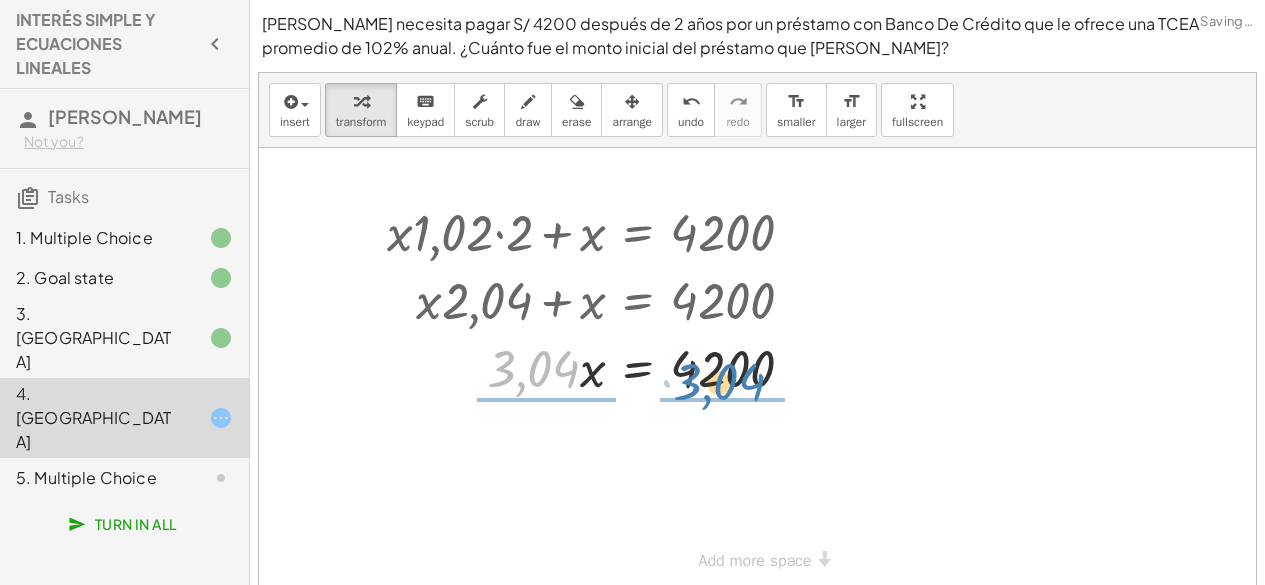 drag, startPoint x: 543, startPoint y: 386, endPoint x: 730, endPoint y: 399, distance: 187.45132 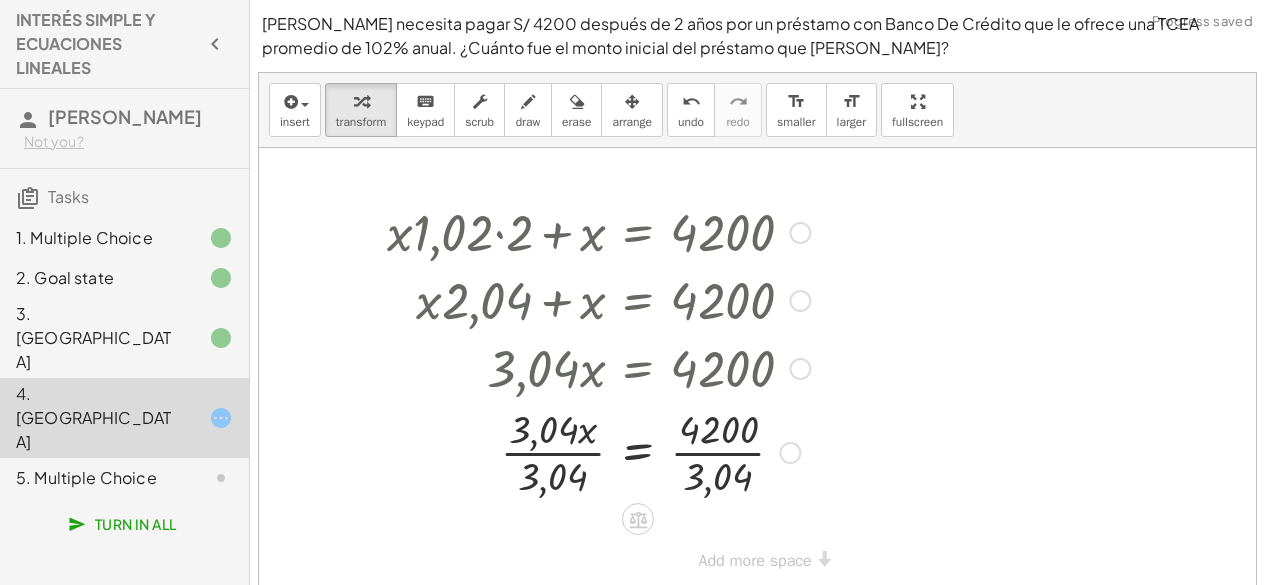 click at bounding box center [598, 451] 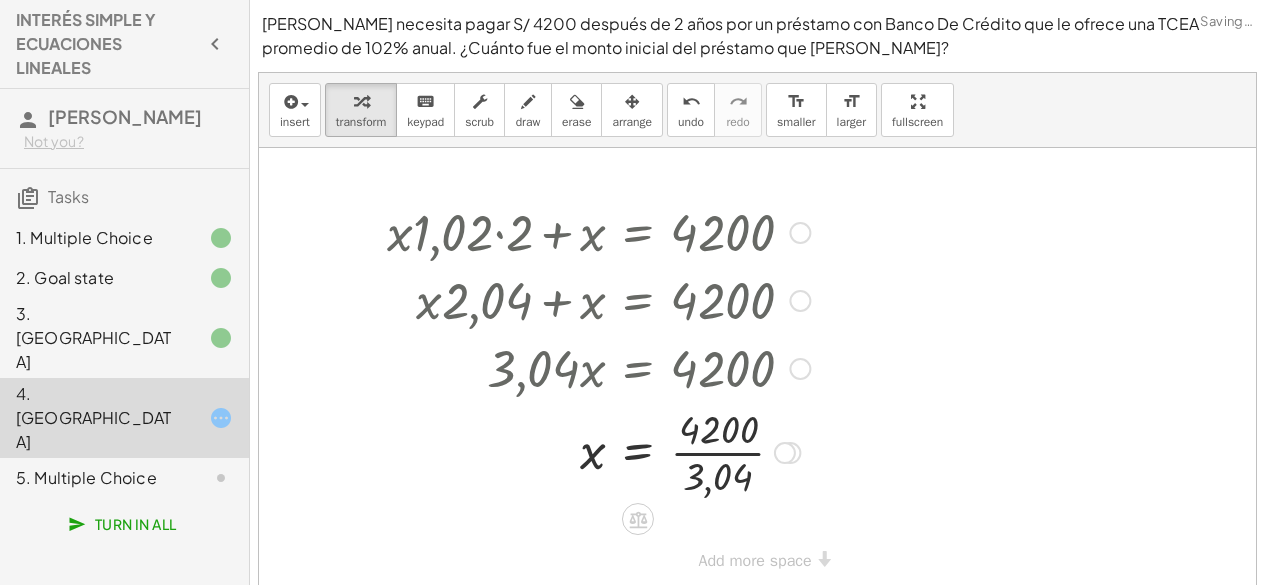 click at bounding box center [598, 451] 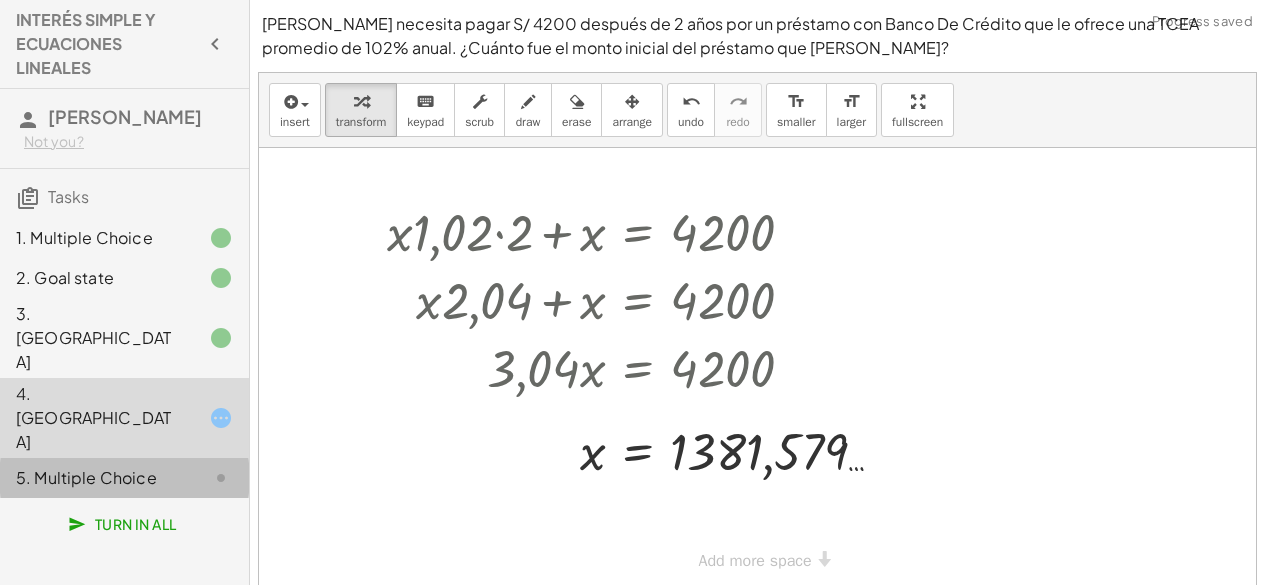 click on "5. Multiple Choice" 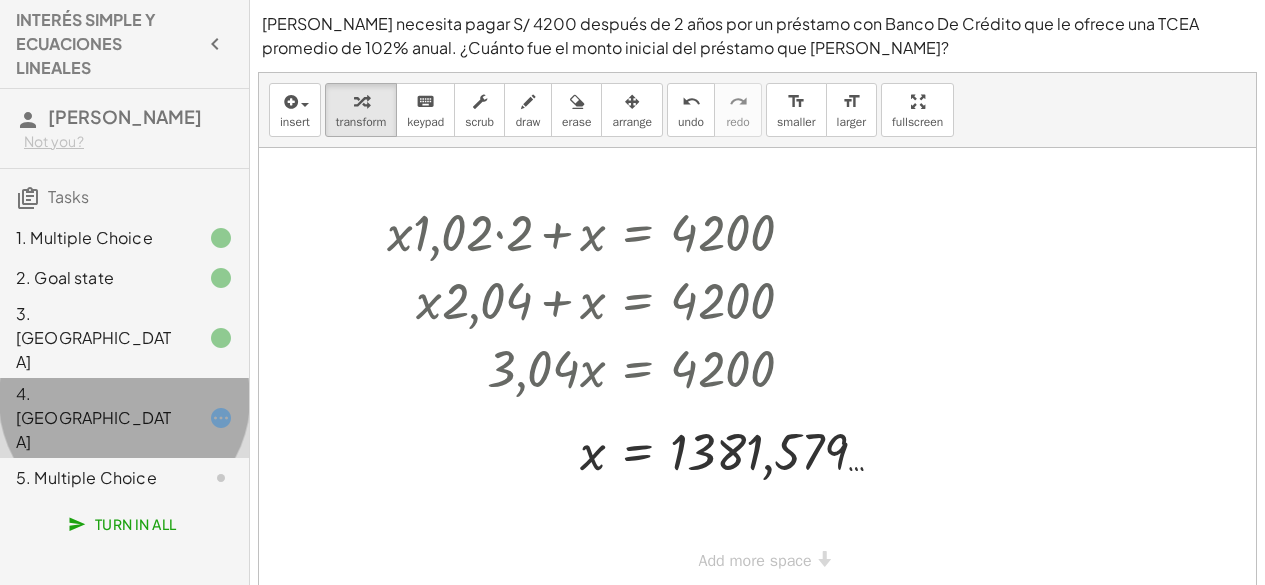 click on "4. [GEOGRAPHIC_DATA]" 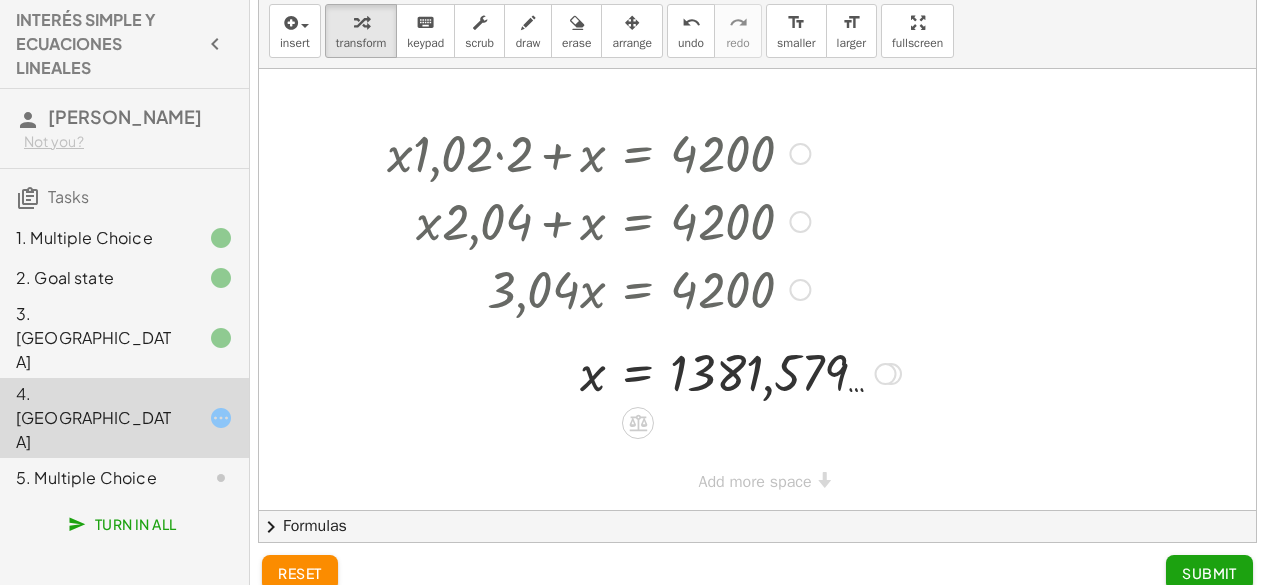 scroll, scrollTop: 101, scrollLeft: 0, axis: vertical 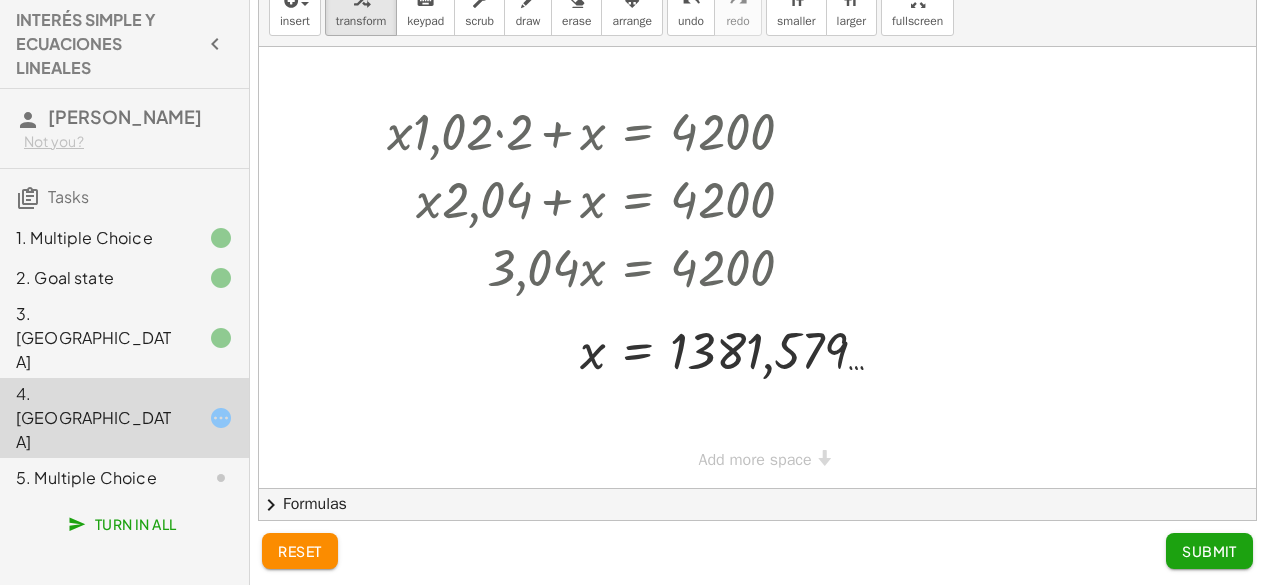 click on "Submit" 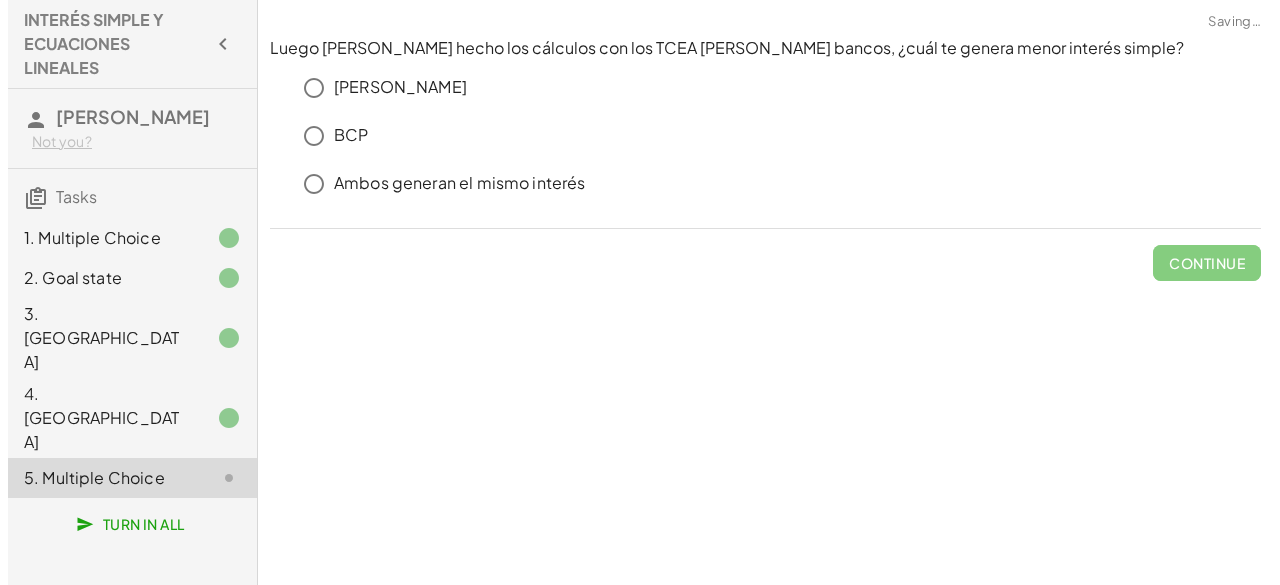 scroll, scrollTop: 0, scrollLeft: 0, axis: both 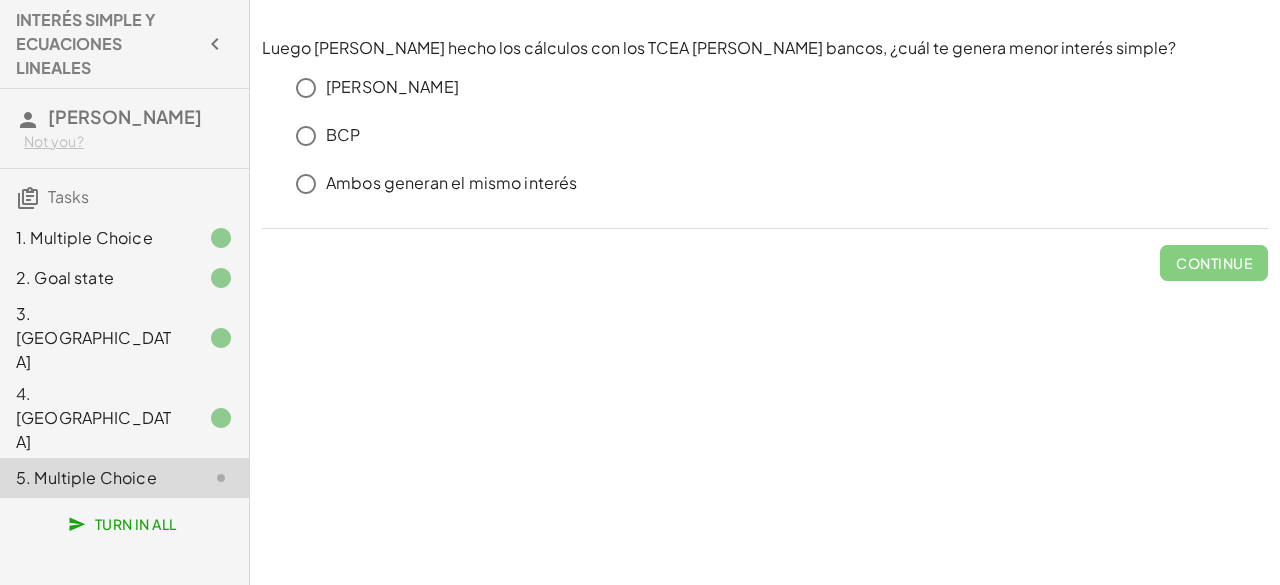 click on "BCP" at bounding box center (343, 135) 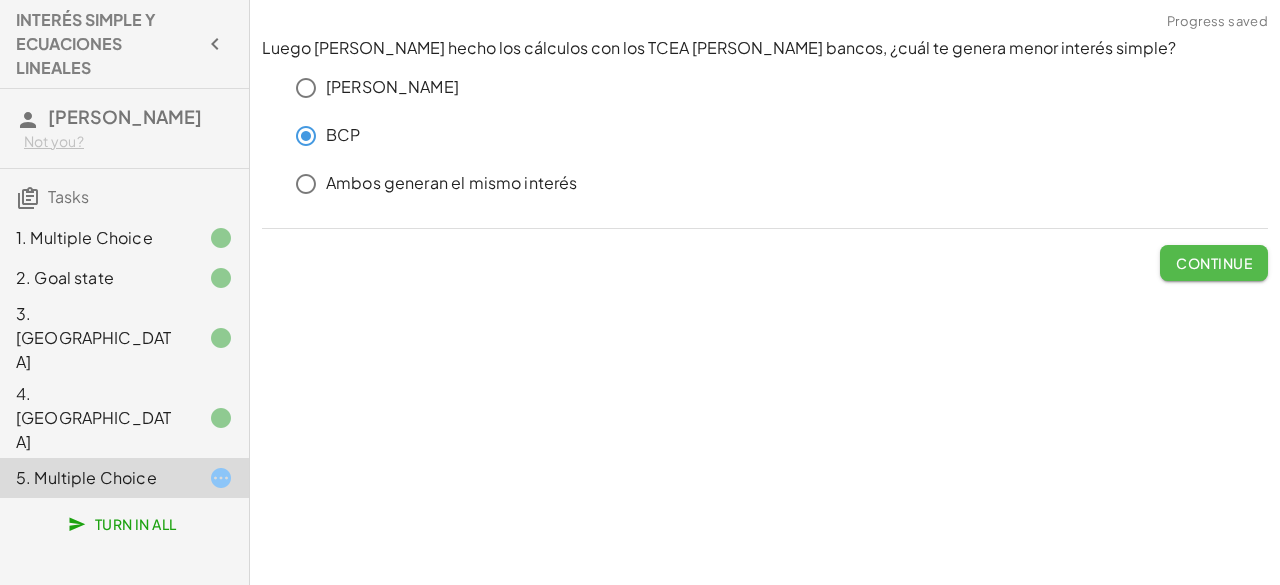 click on "Continue" 